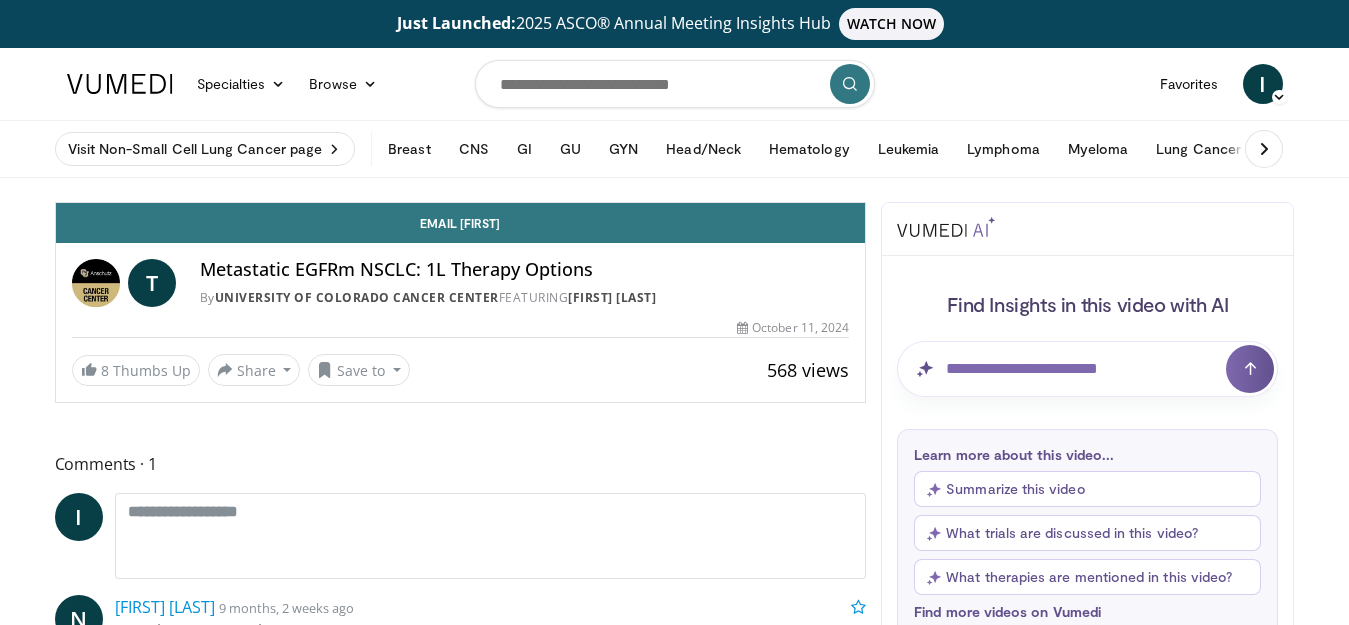 scroll, scrollTop: 0, scrollLeft: 0, axis: both 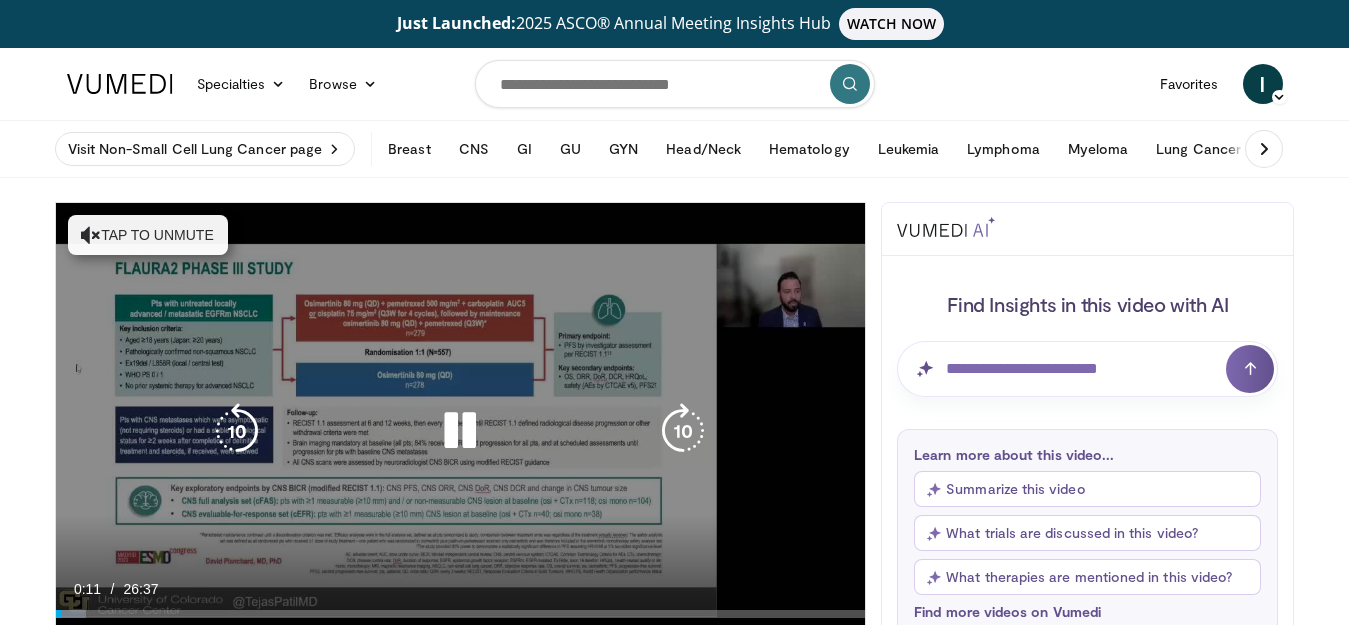 click on "Tap to unmute" at bounding box center (148, 235) 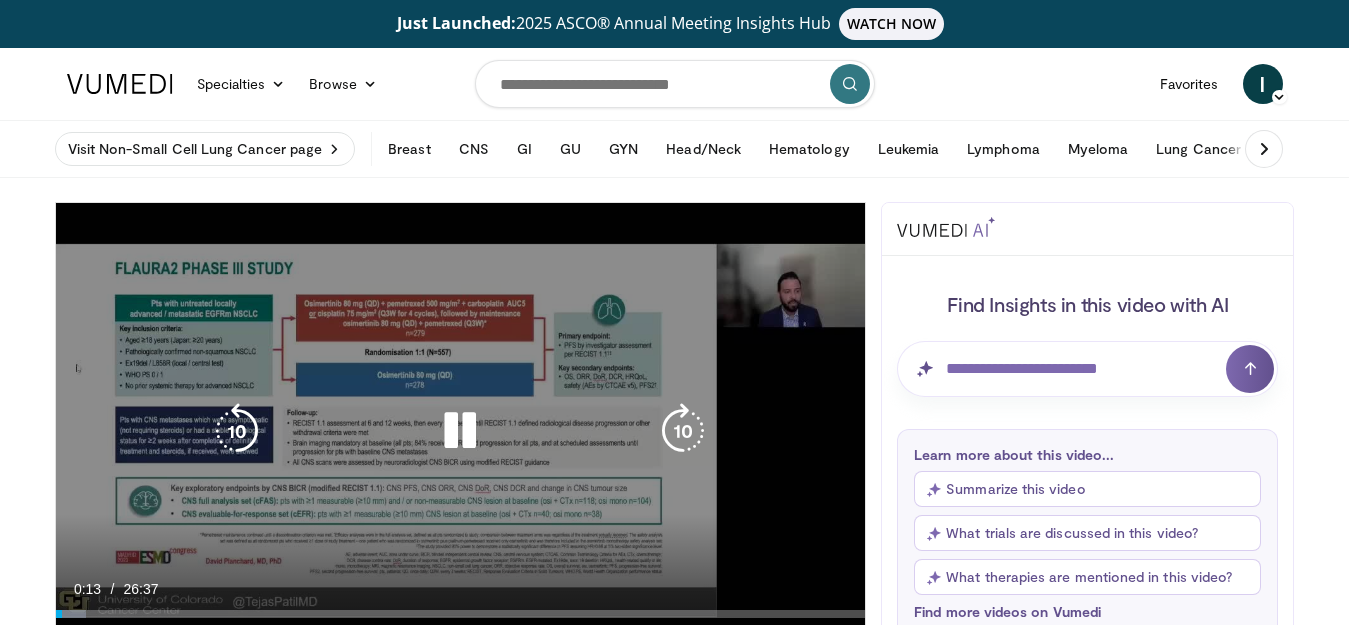 click at bounding box center (460, 431) 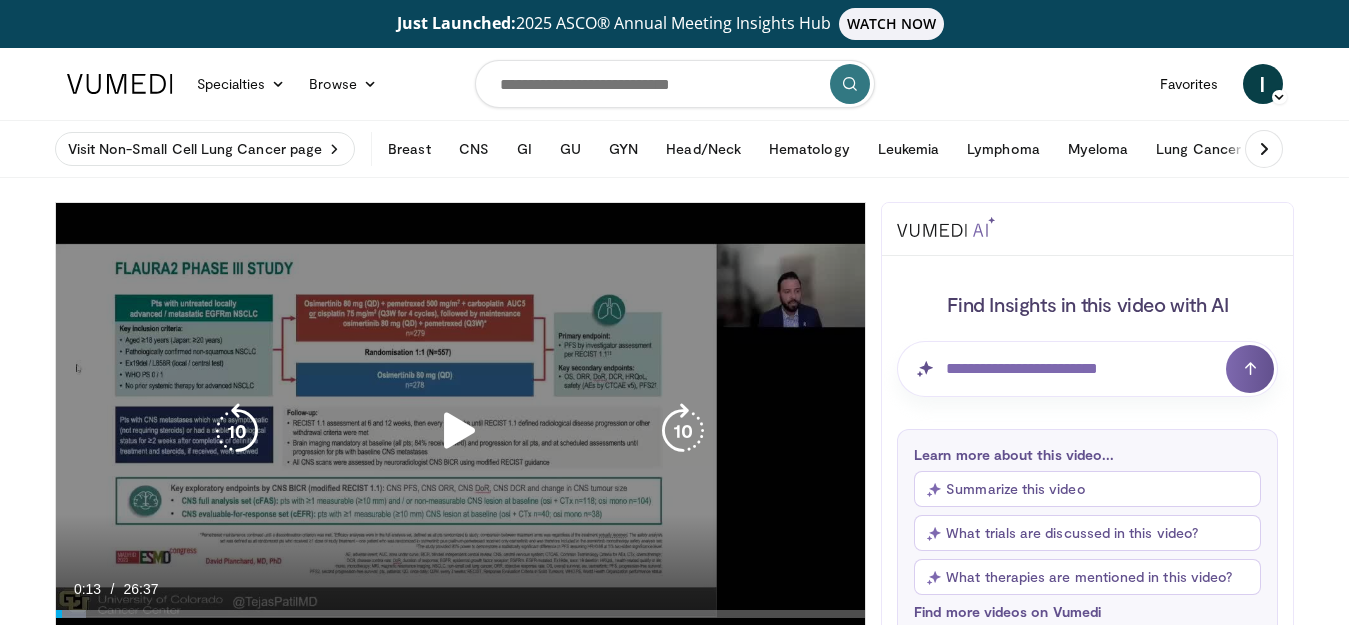 click on "10 seconds
Tap to unmute" at bounding box center (461, 430) 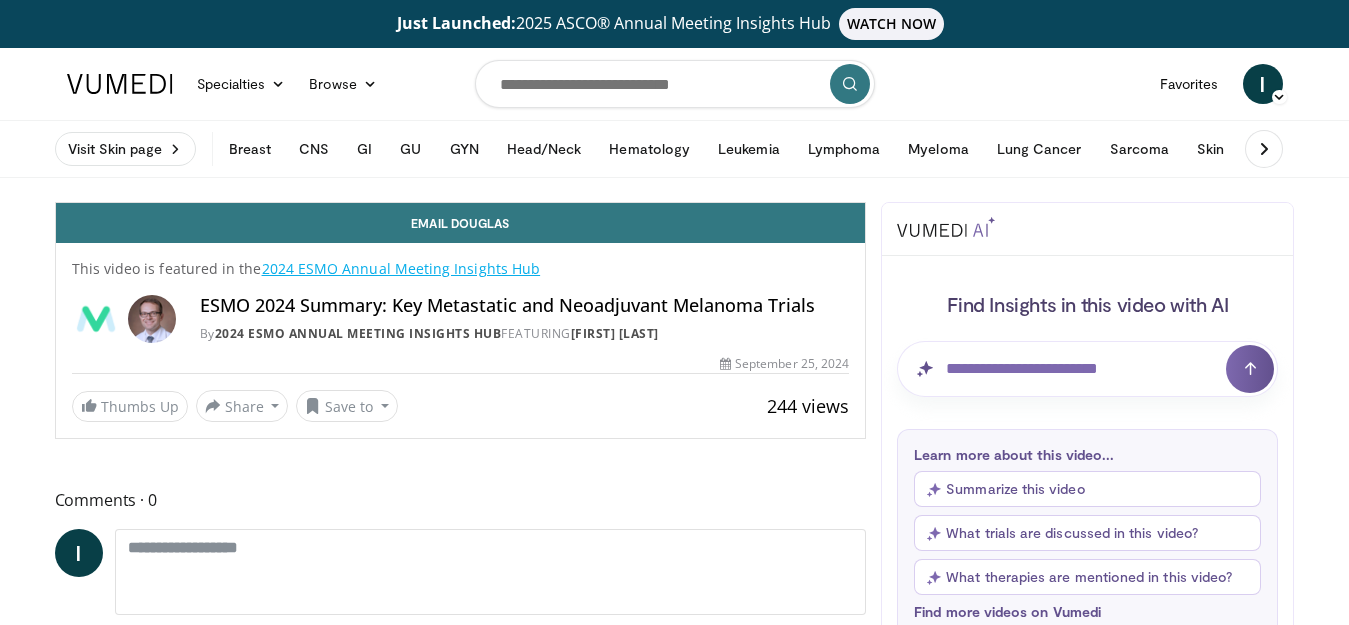 scroll, scrollTop: 0, scrollLeft: 0, axis: both 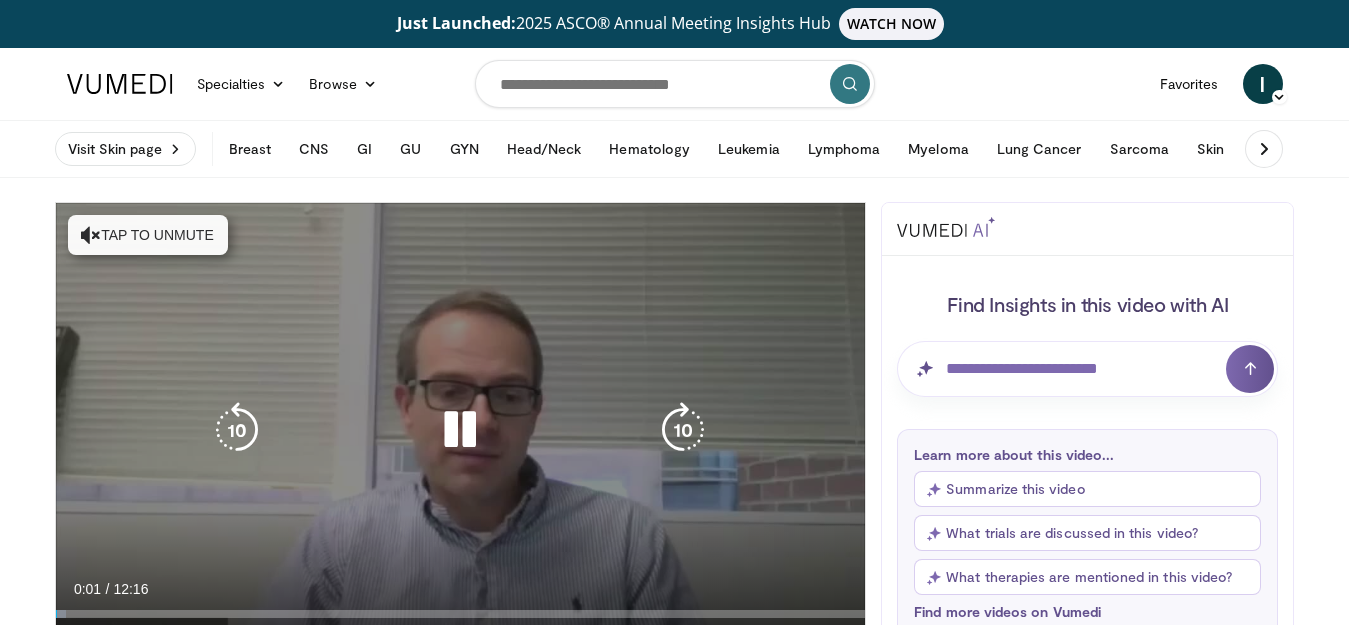 click on "Tap to unmute" at bounding box center (148, 235) 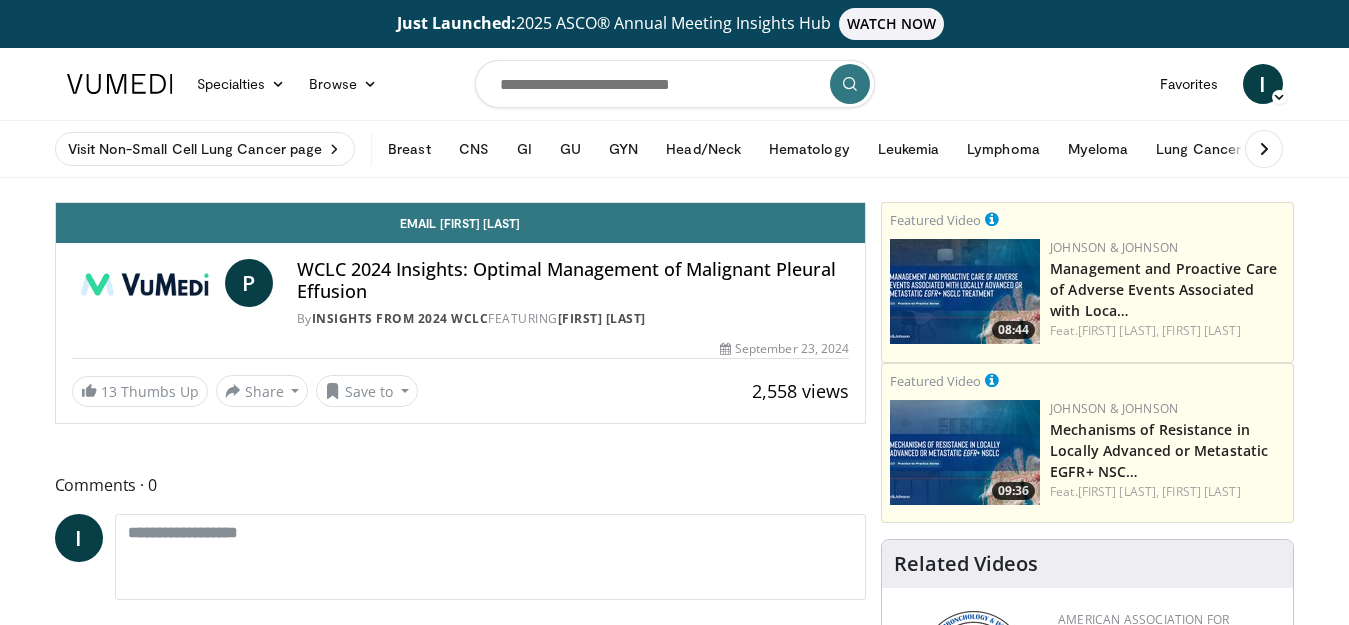 scroll, scrollTop: 0, scrollLeft: 0, axis: both 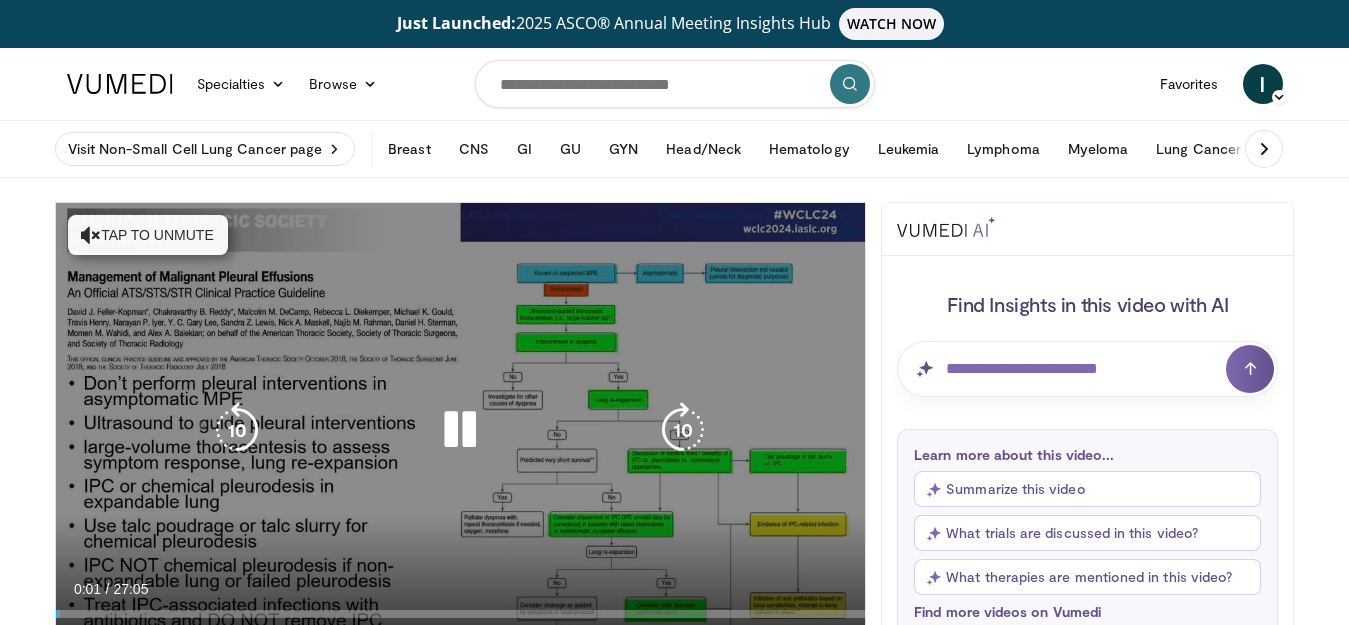 click on "Tap to unmute" at bounding box center [148, 235] 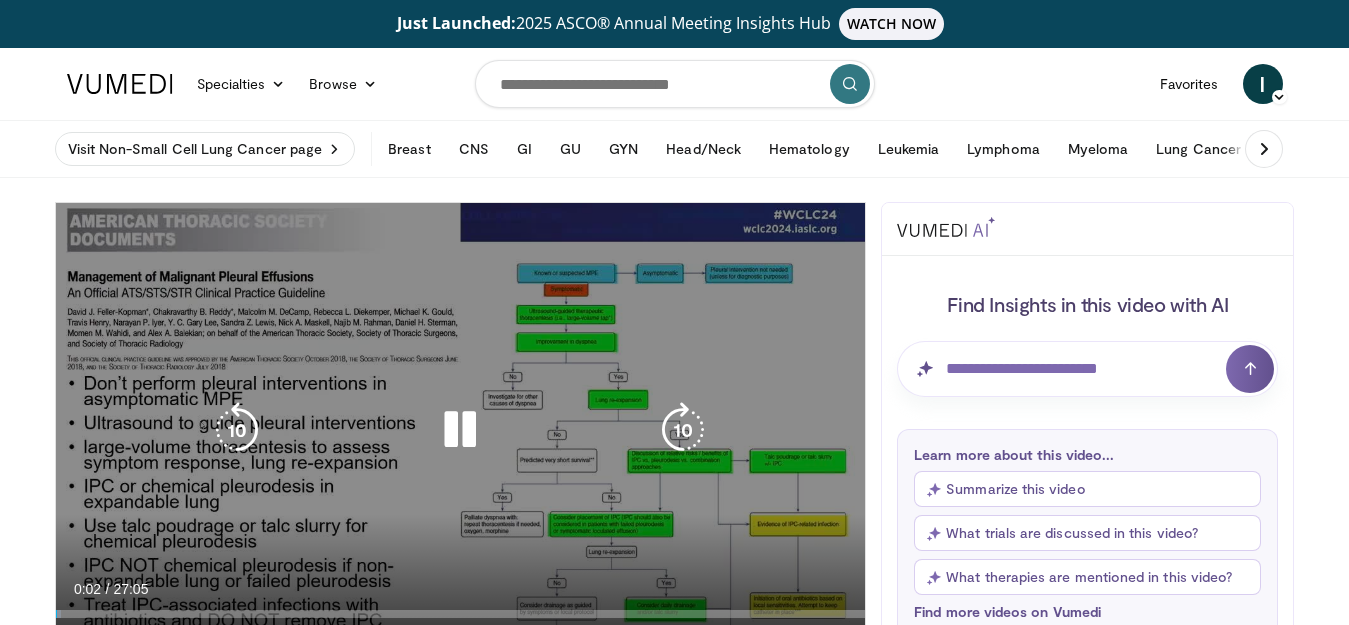 click on "10 seconds
Tap to unmute" at bounding box center (461, 430) 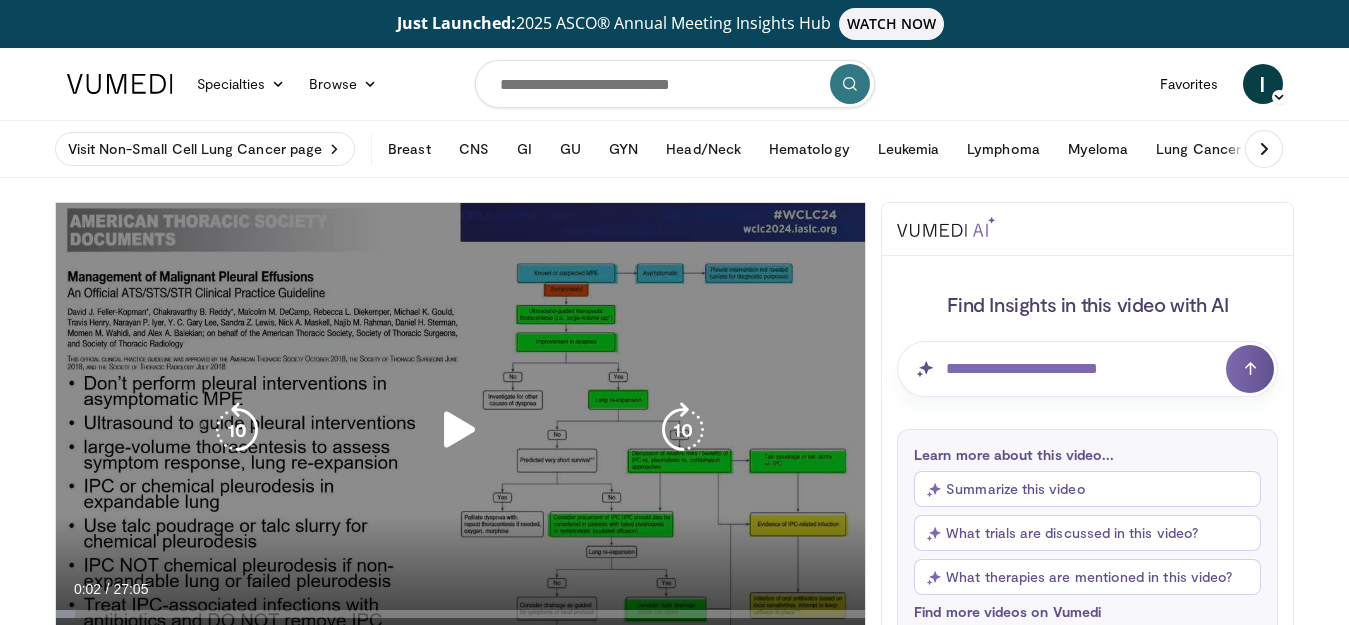 click at bounding box center [460, 430] 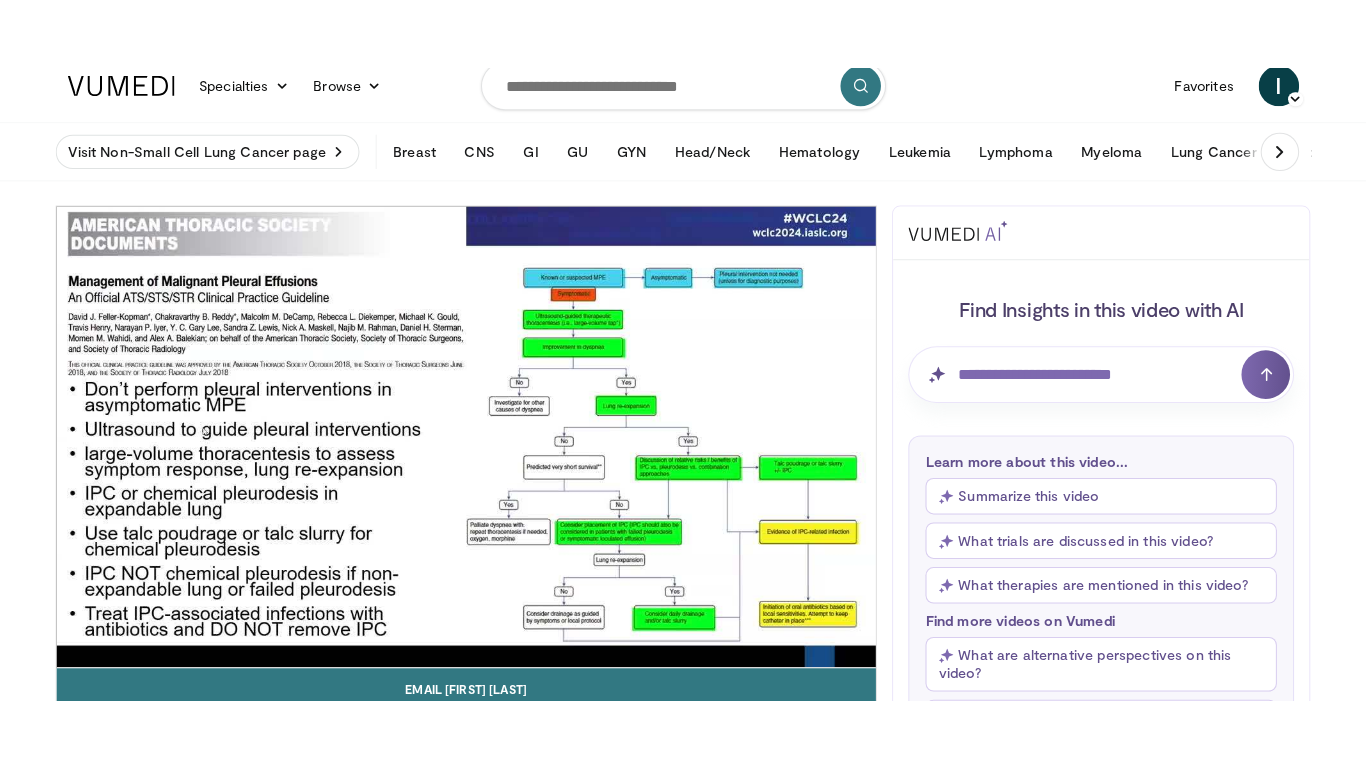 scroll, scrollTop: 80, scrollLeft: 0, axis: vertical 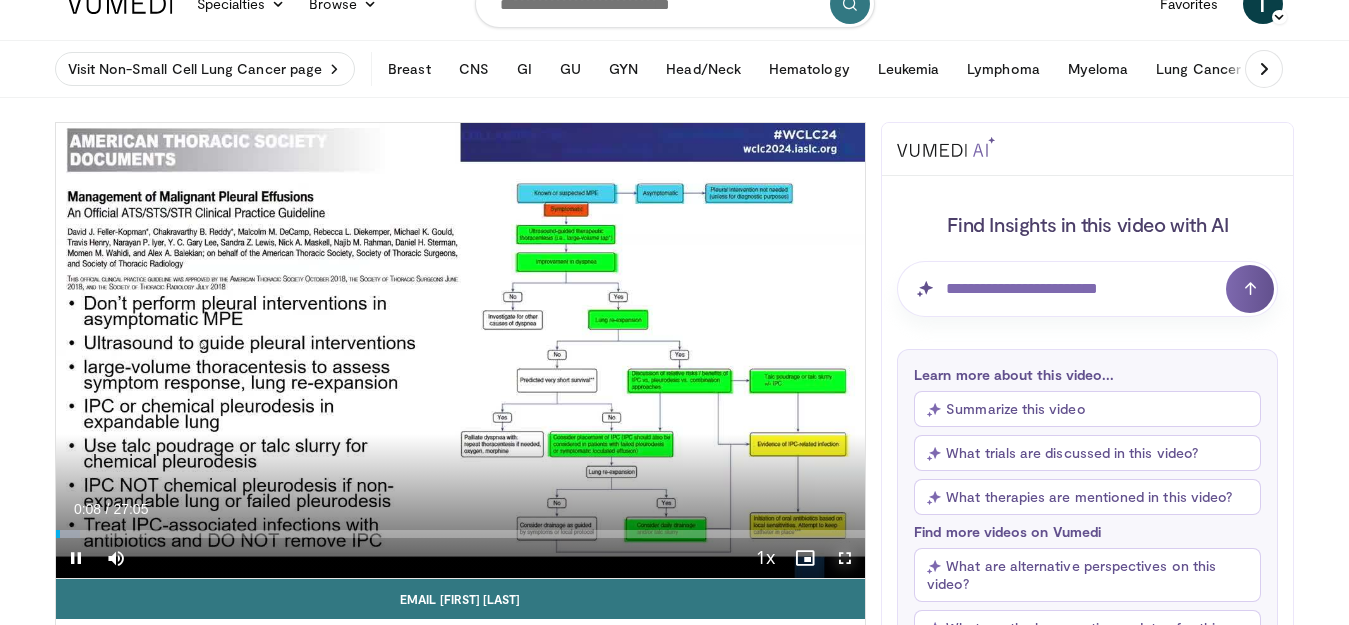 click at bounding box center (845, 558) 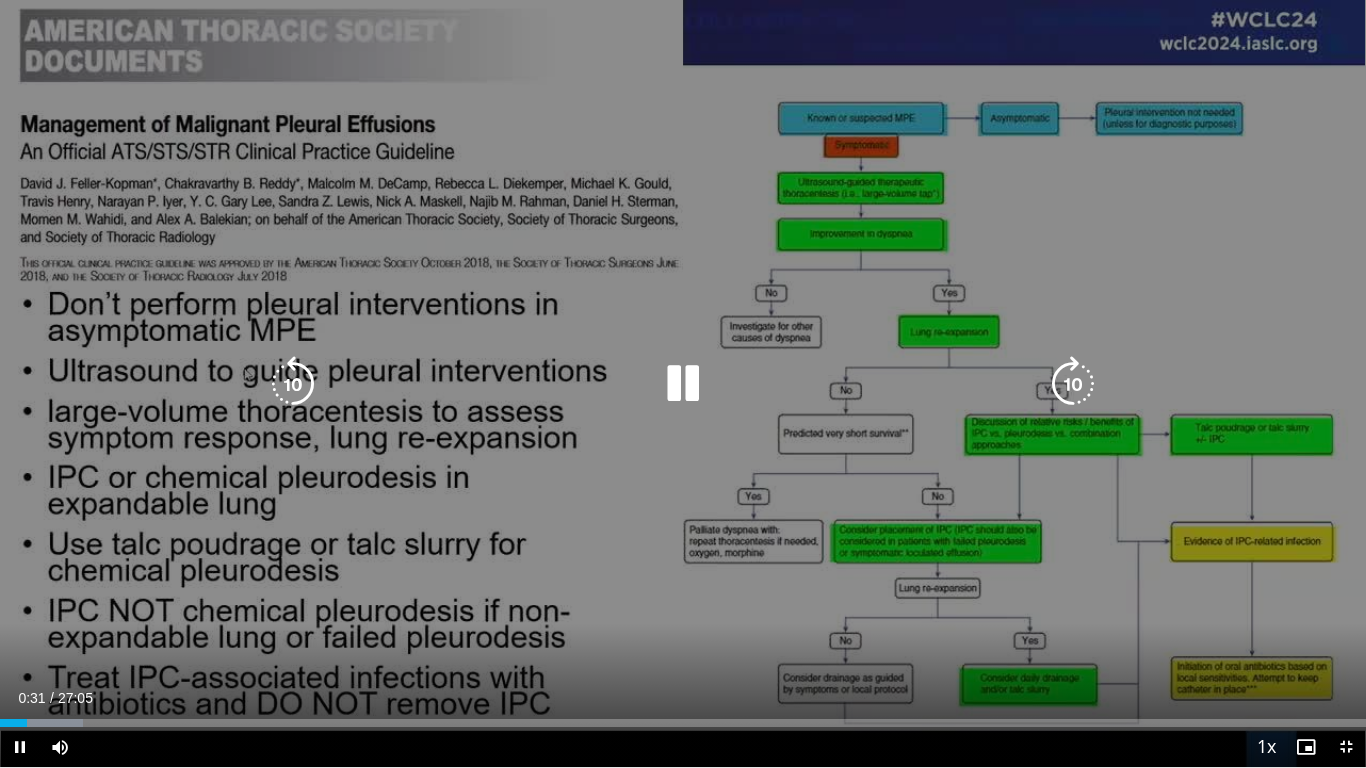 click at bounding box center [683, 384] 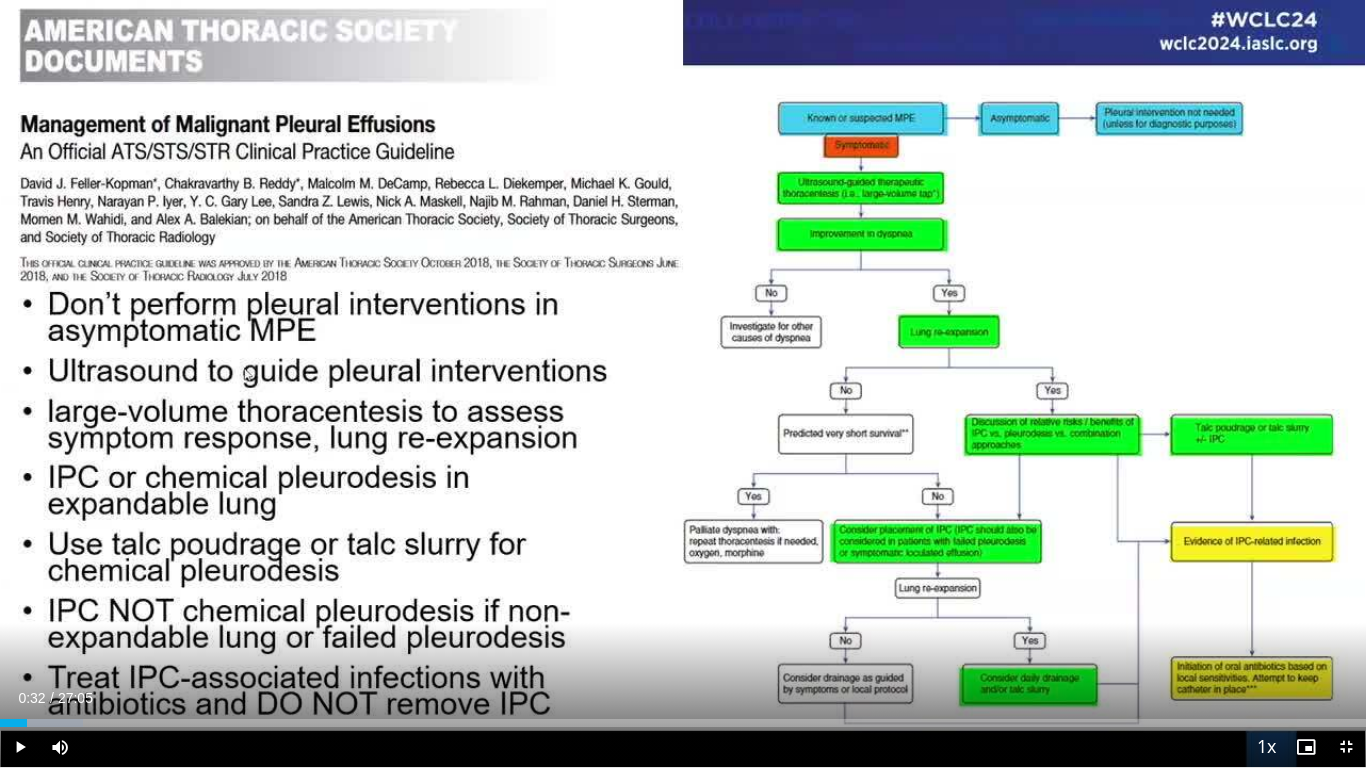 type 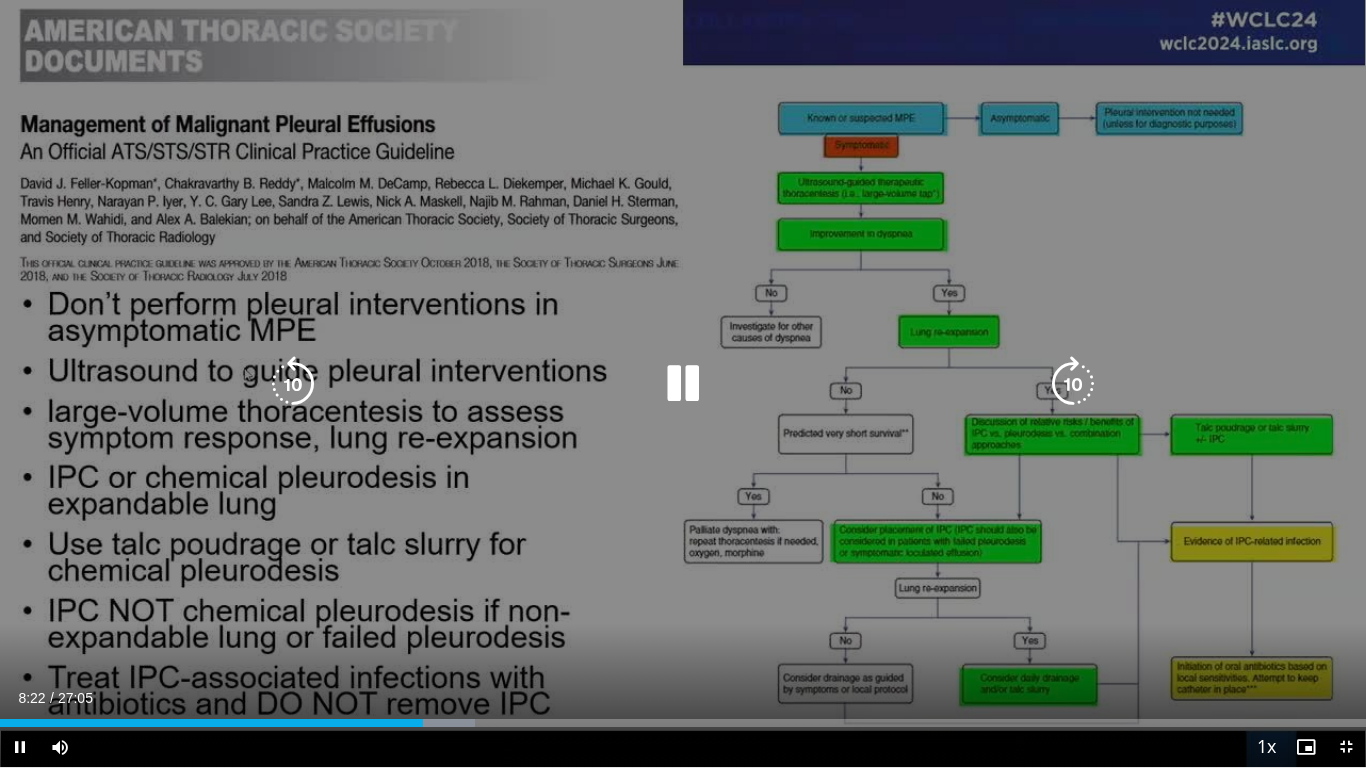 click on "30 seconds
Tap to unmute" at bounding box center [683, 383] 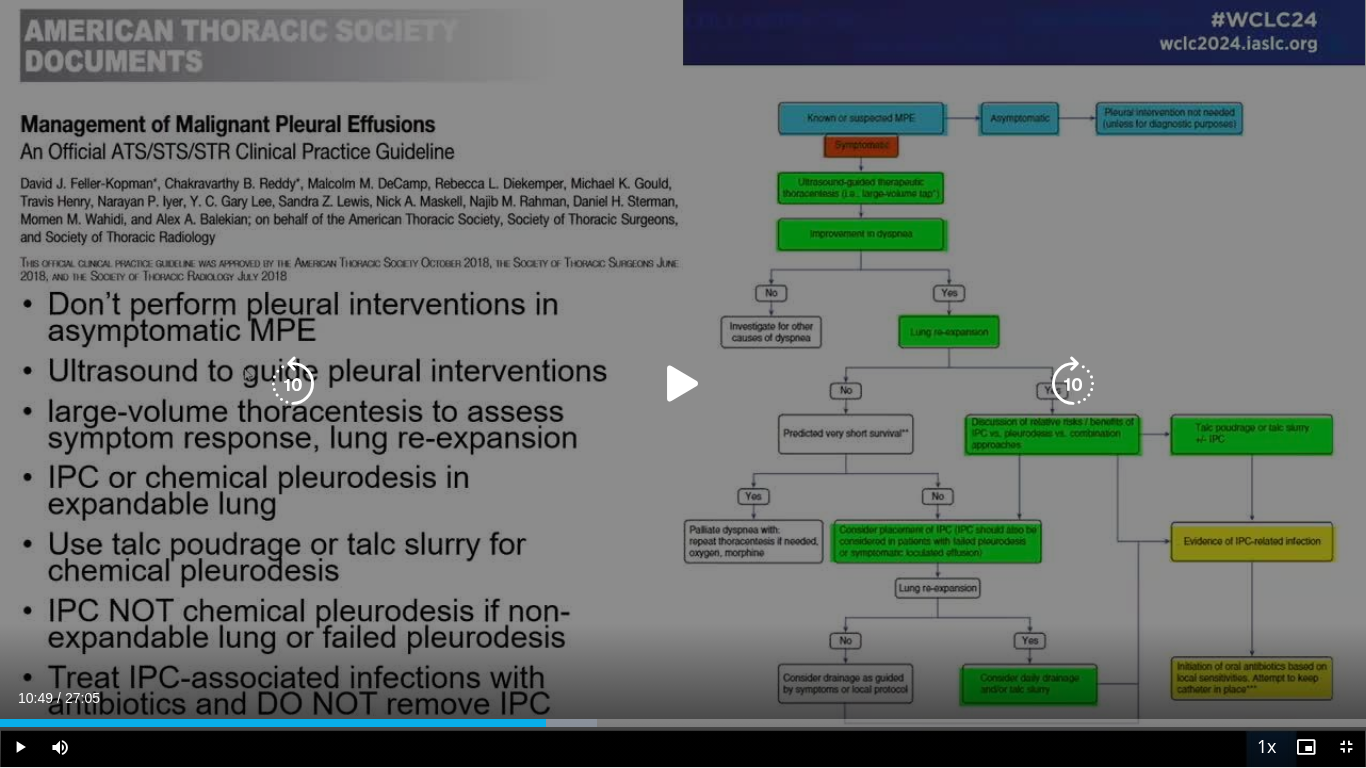 click at bounding box center (683, 384) 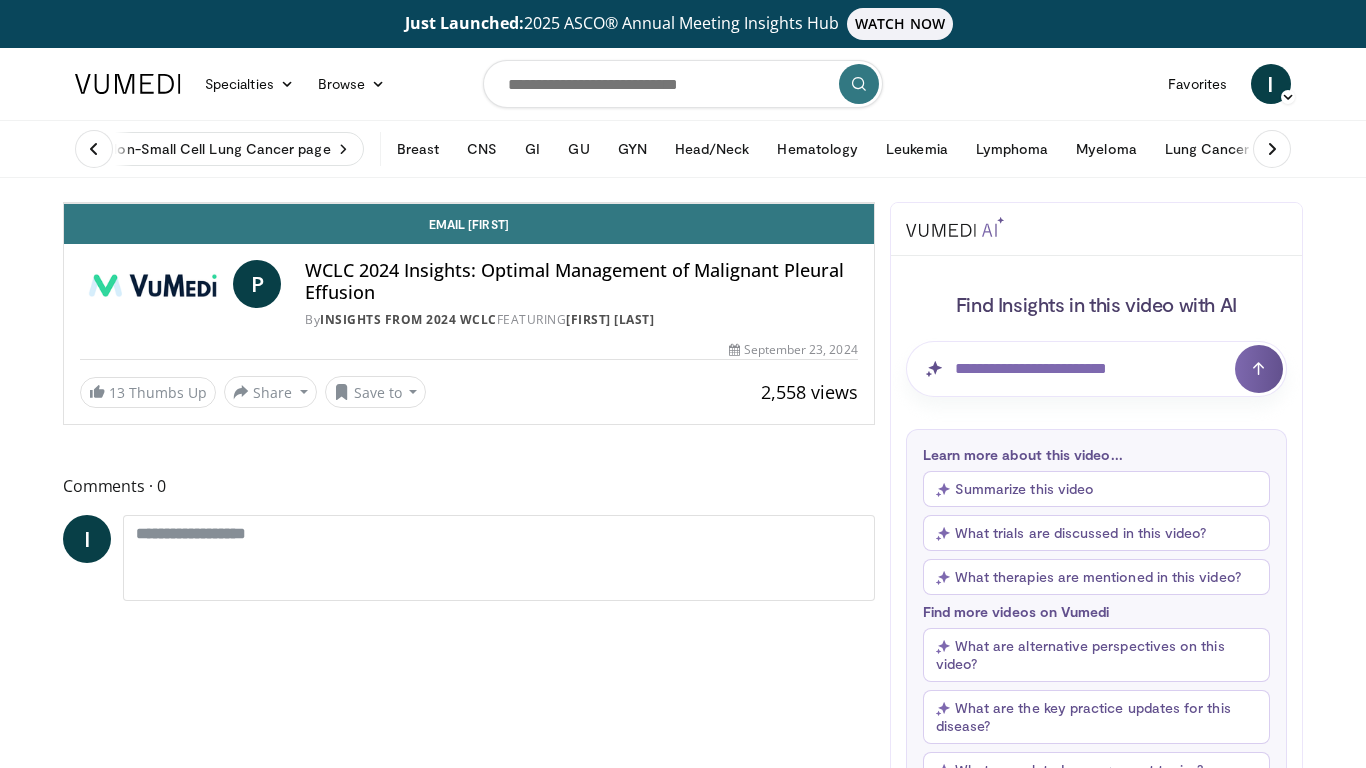 scroll, scrollTop: 80, scrollLeft: 0, axis: vertical 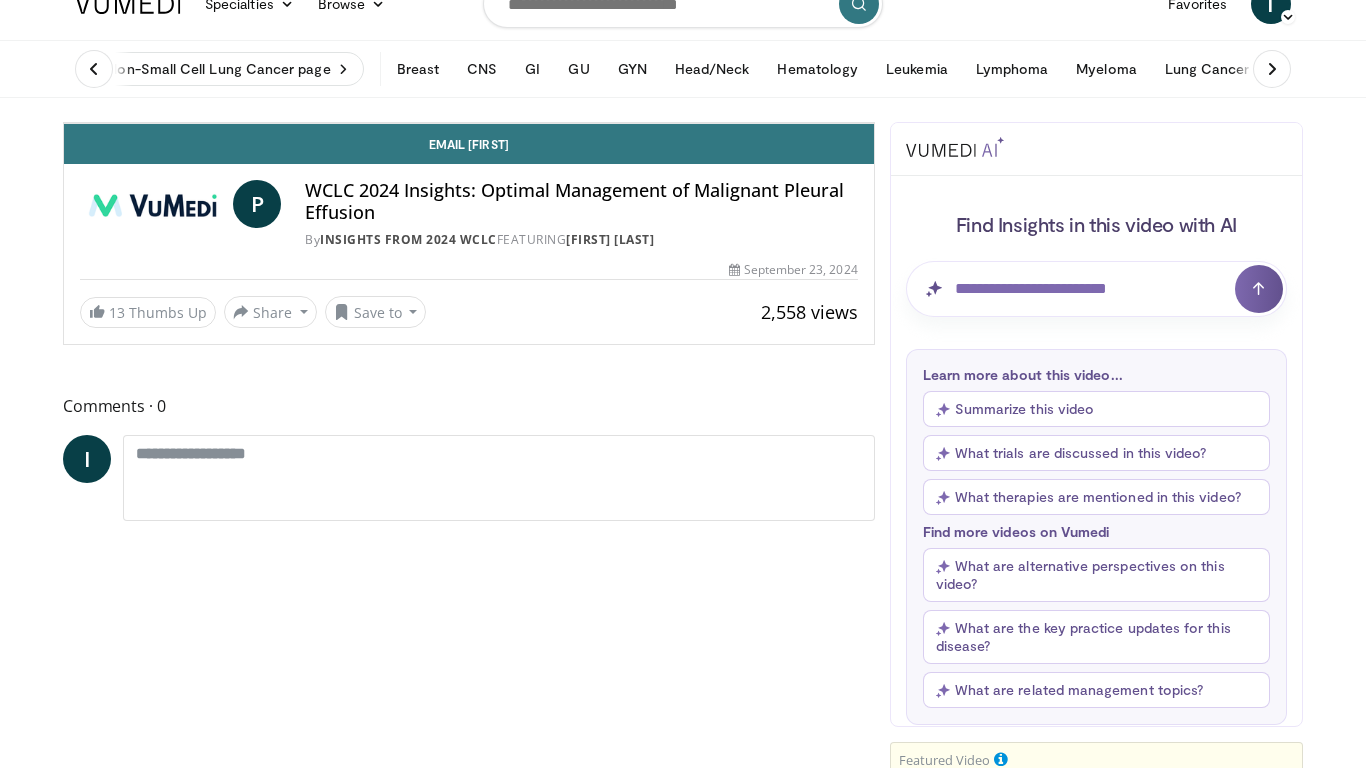 type 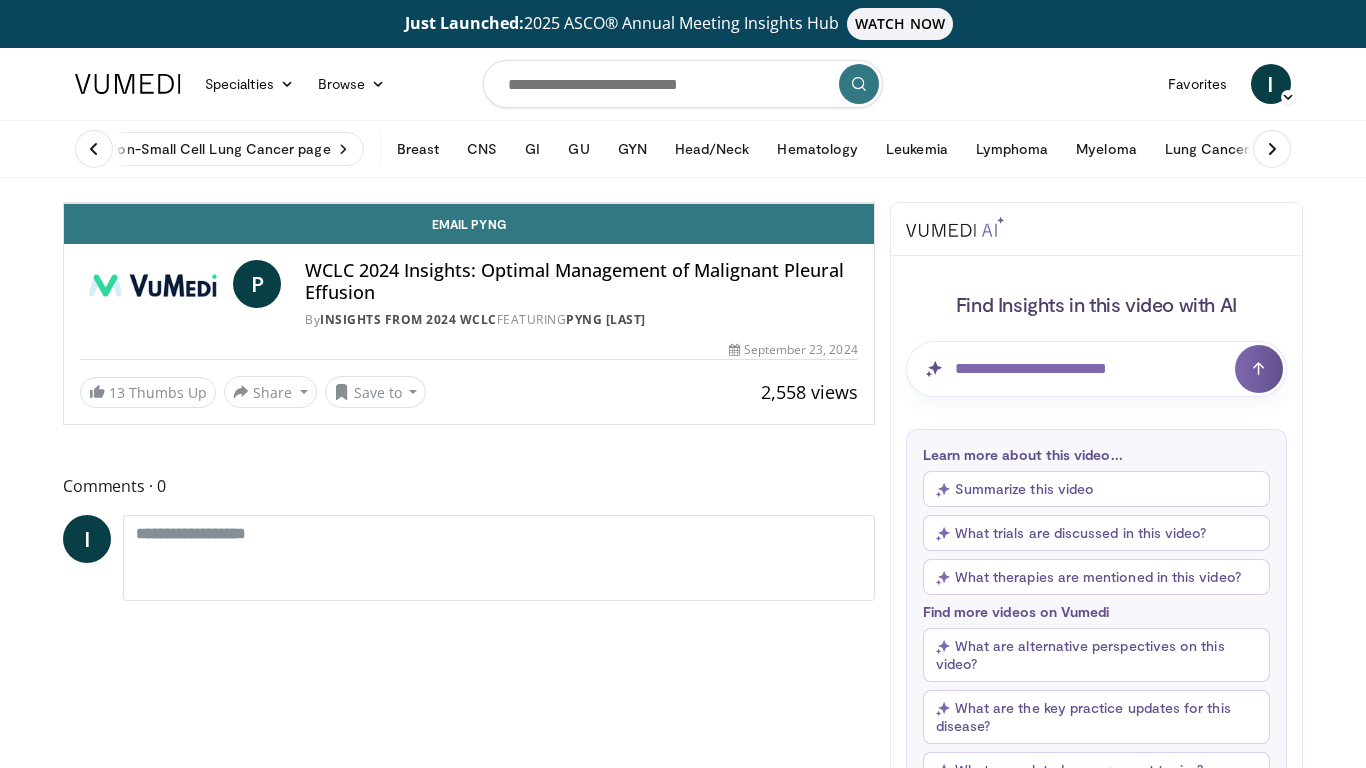 scroll, scrollTop: 80, scrollLeft: 0, axis: vertical 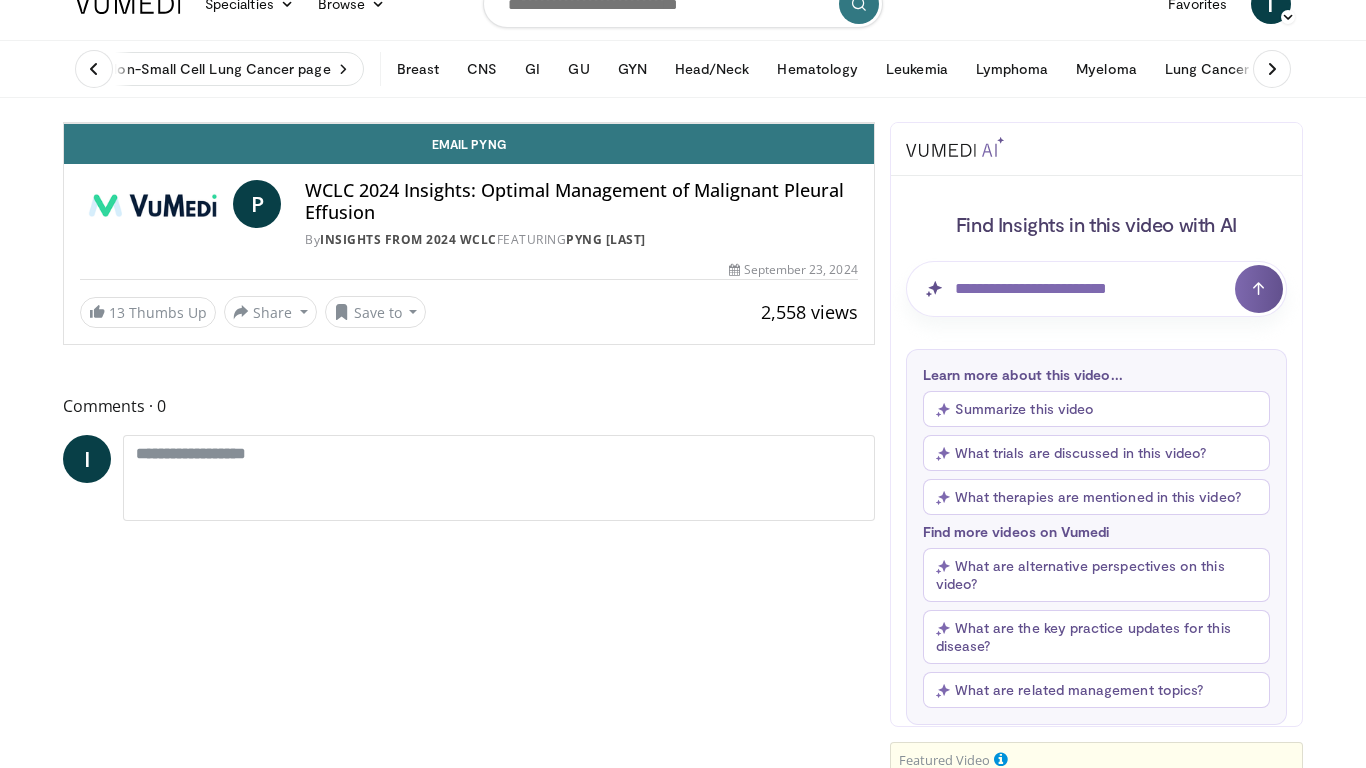 click on "1.25x" at bounding box center (728, -57) 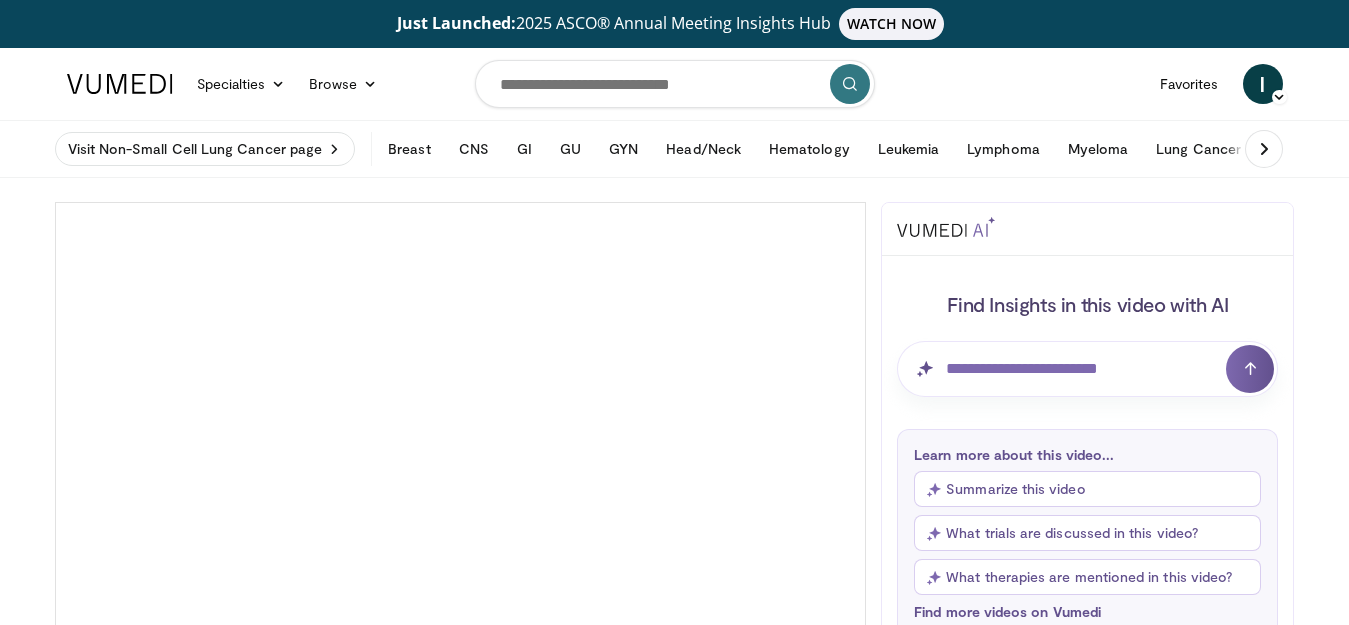 scroll, scrollTop: 0, scrollLeft: 0, axis: both 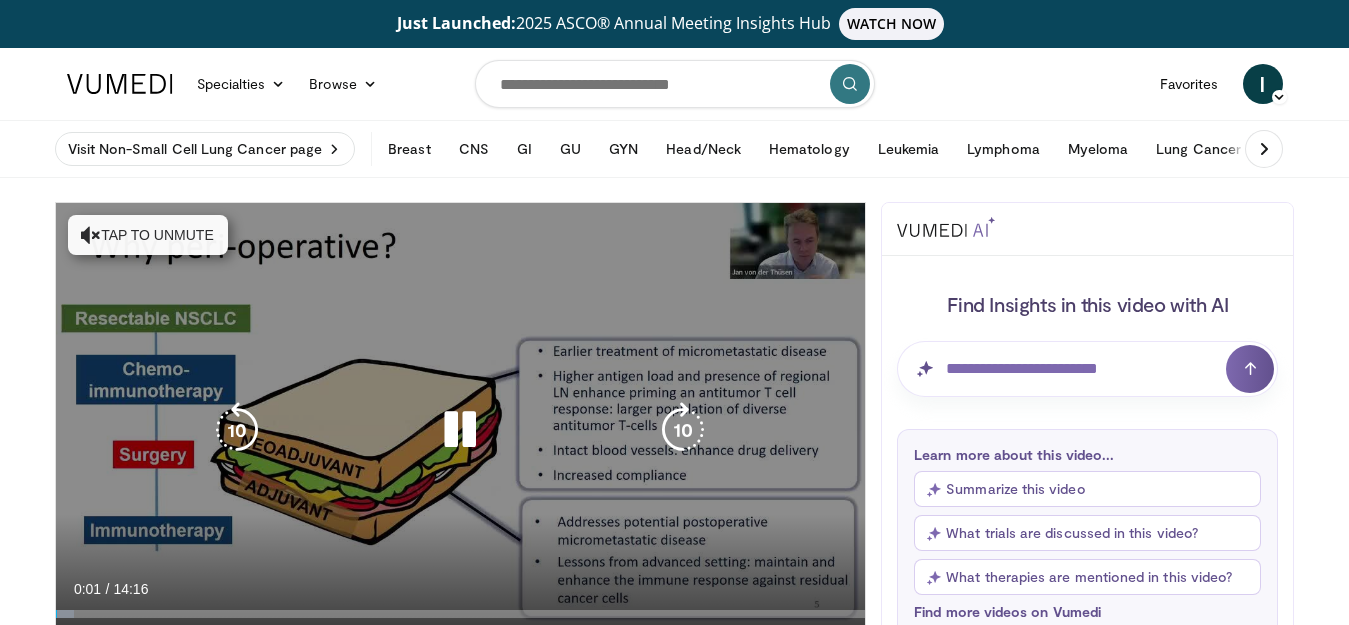 click on "Tap to unmute" at bounding box center [148, 235] 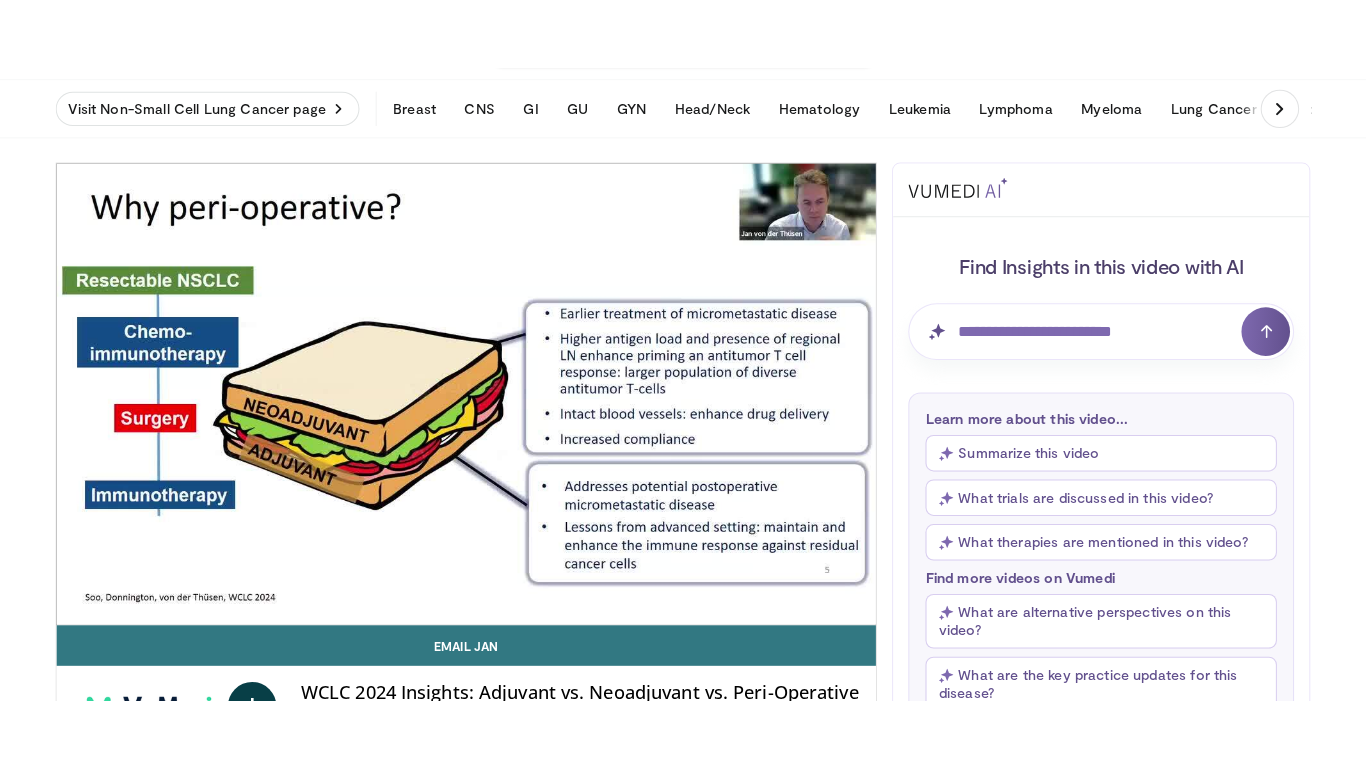 scroll, scrollTop: 120, scrollLeft: 0, axis: vertical 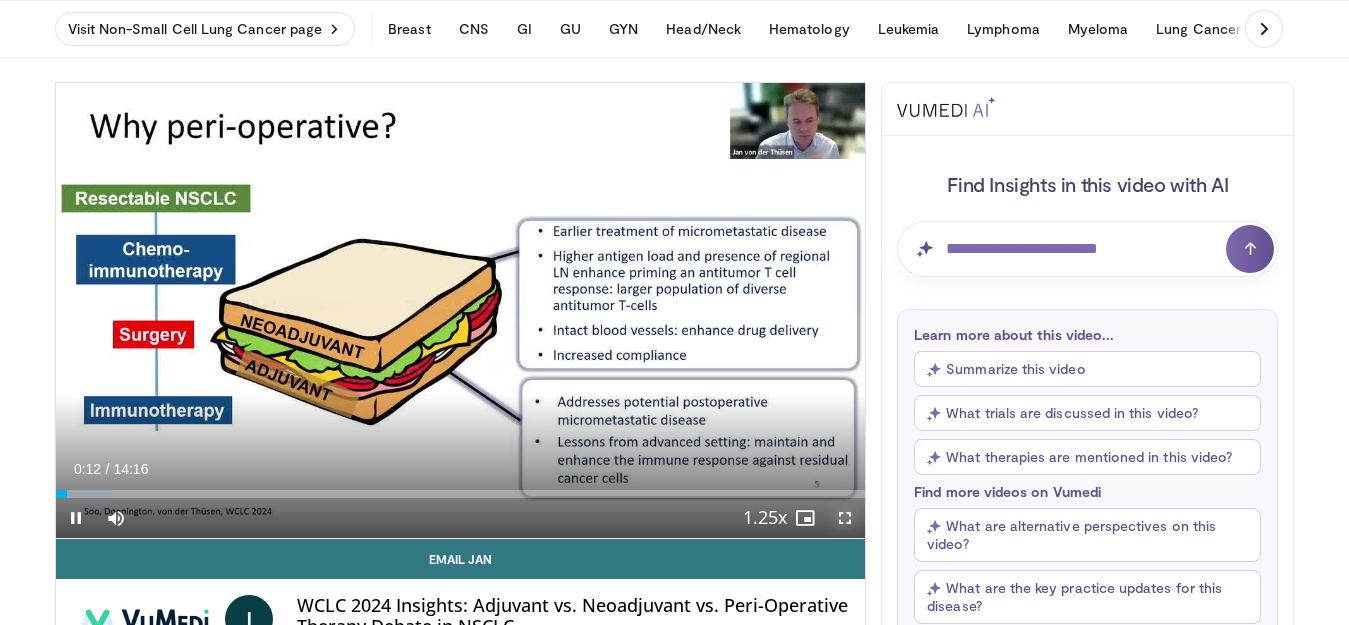 click at bounding box center (845, 518) 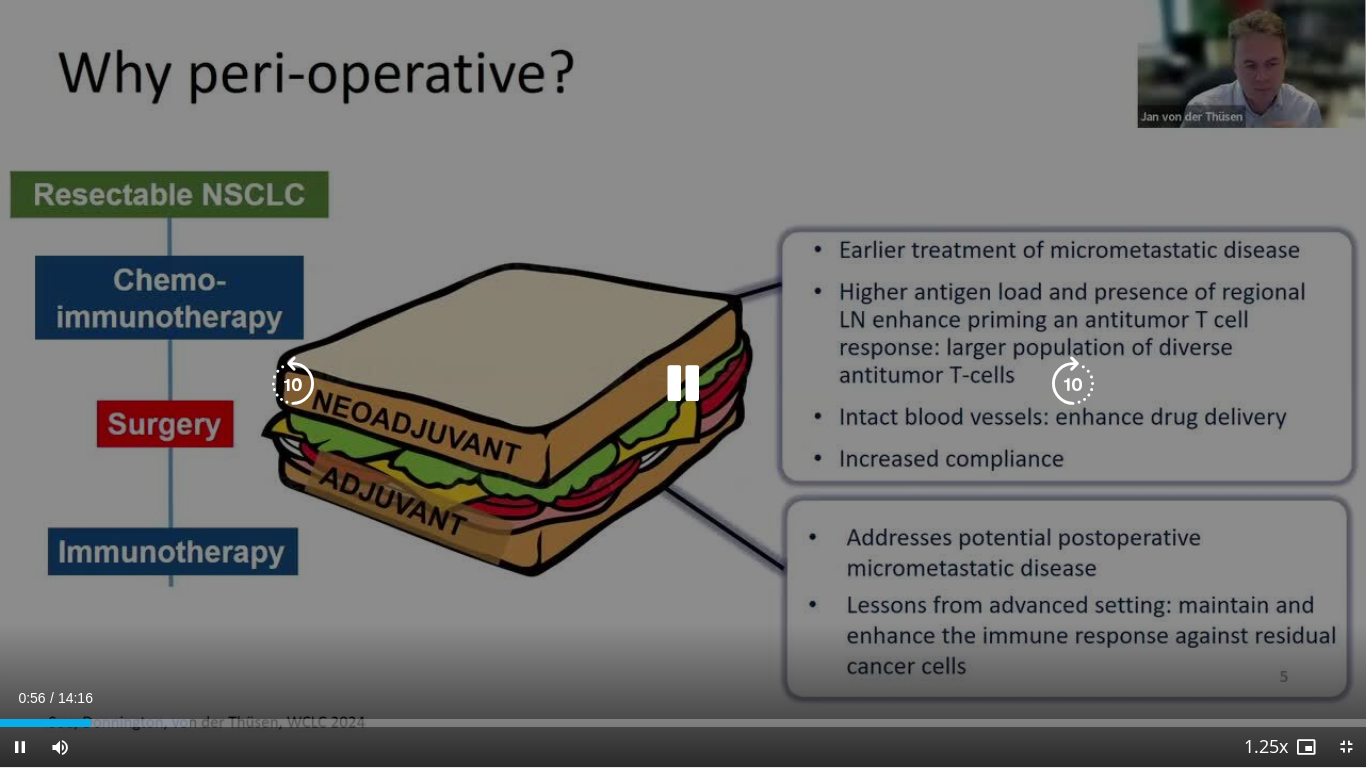 click at bounding box center [683, 384] 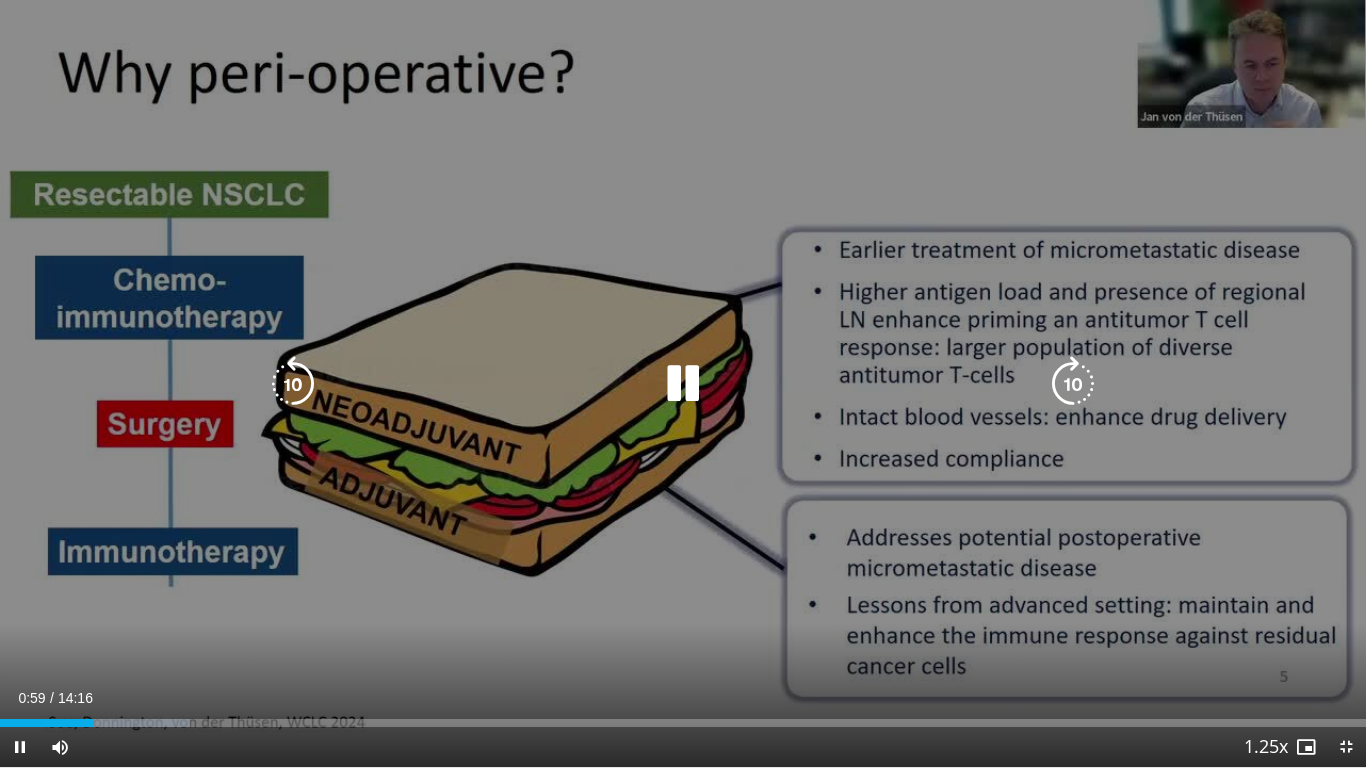 click at bounding box center [683, 384] 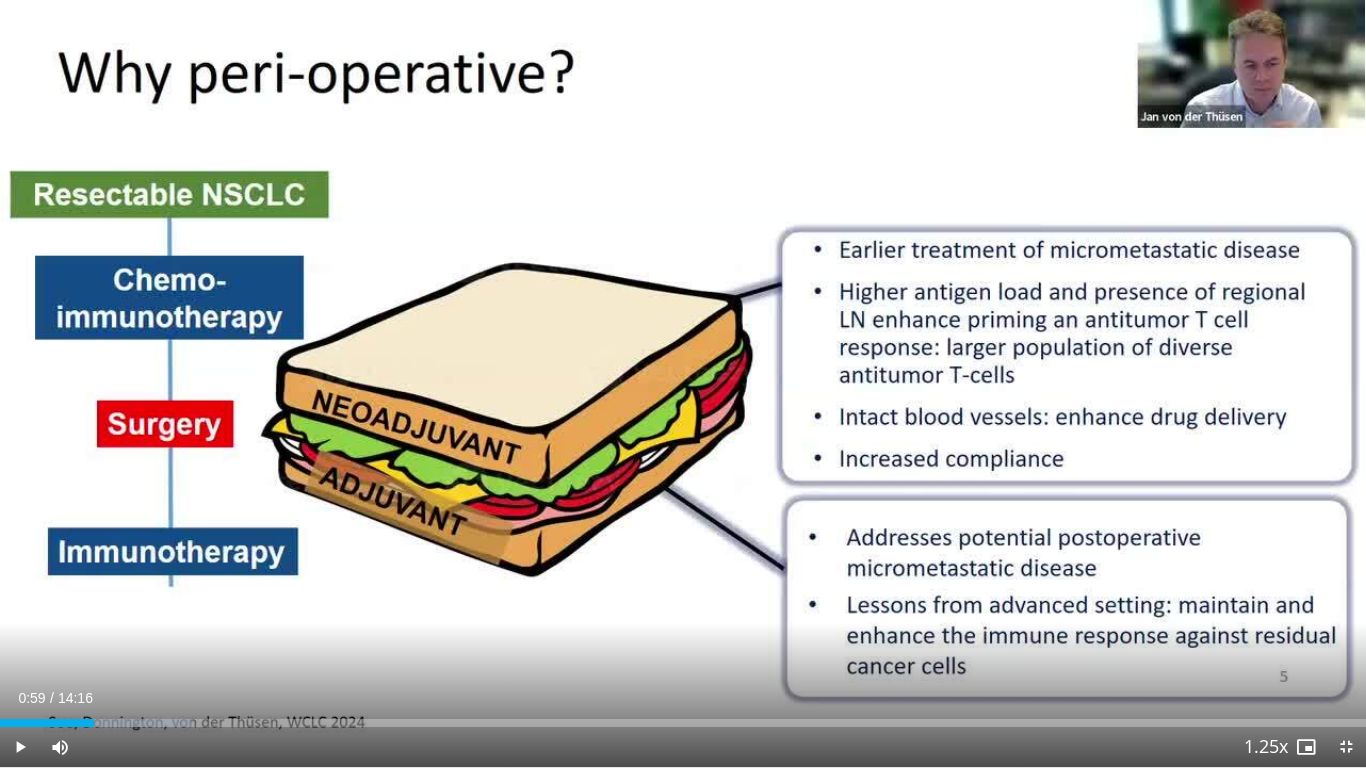 type 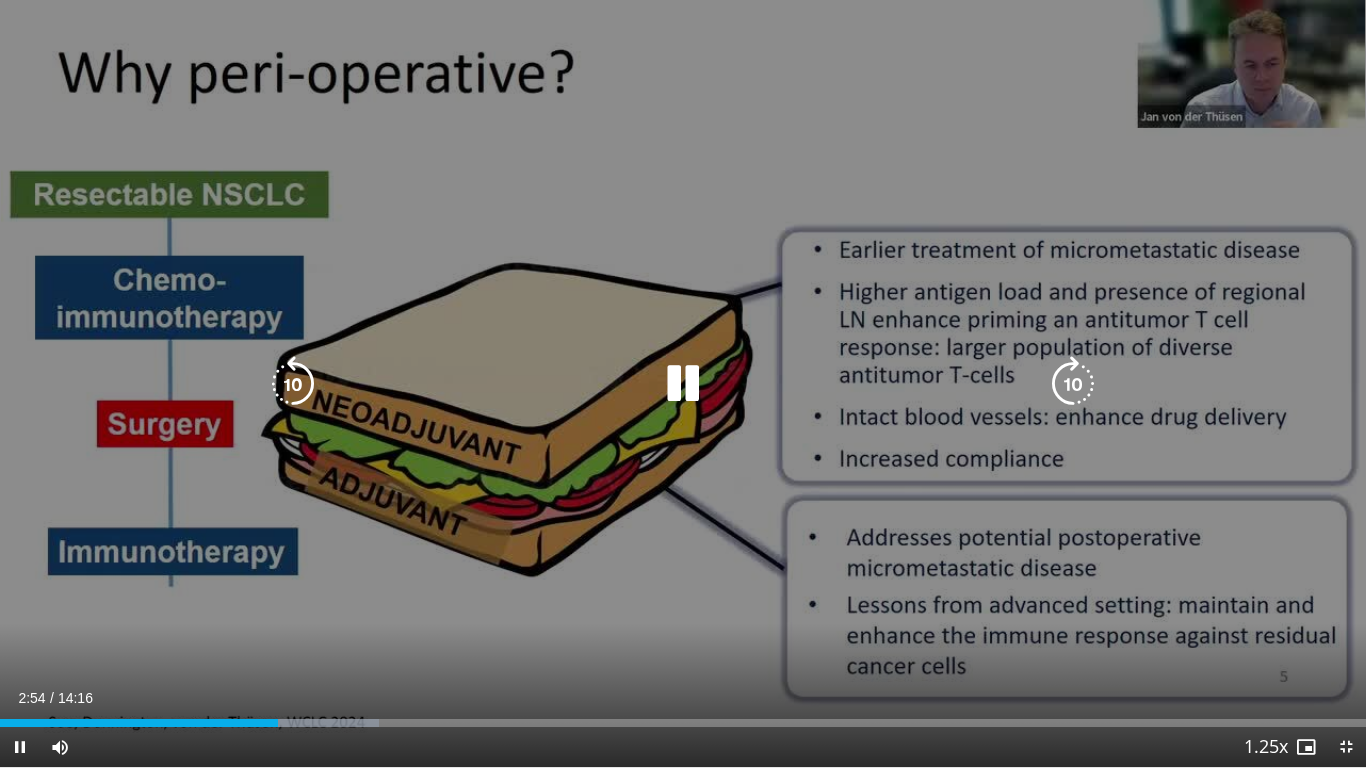 click on "10 seconds
Tap to unmute" at bounding box center (683, 383) 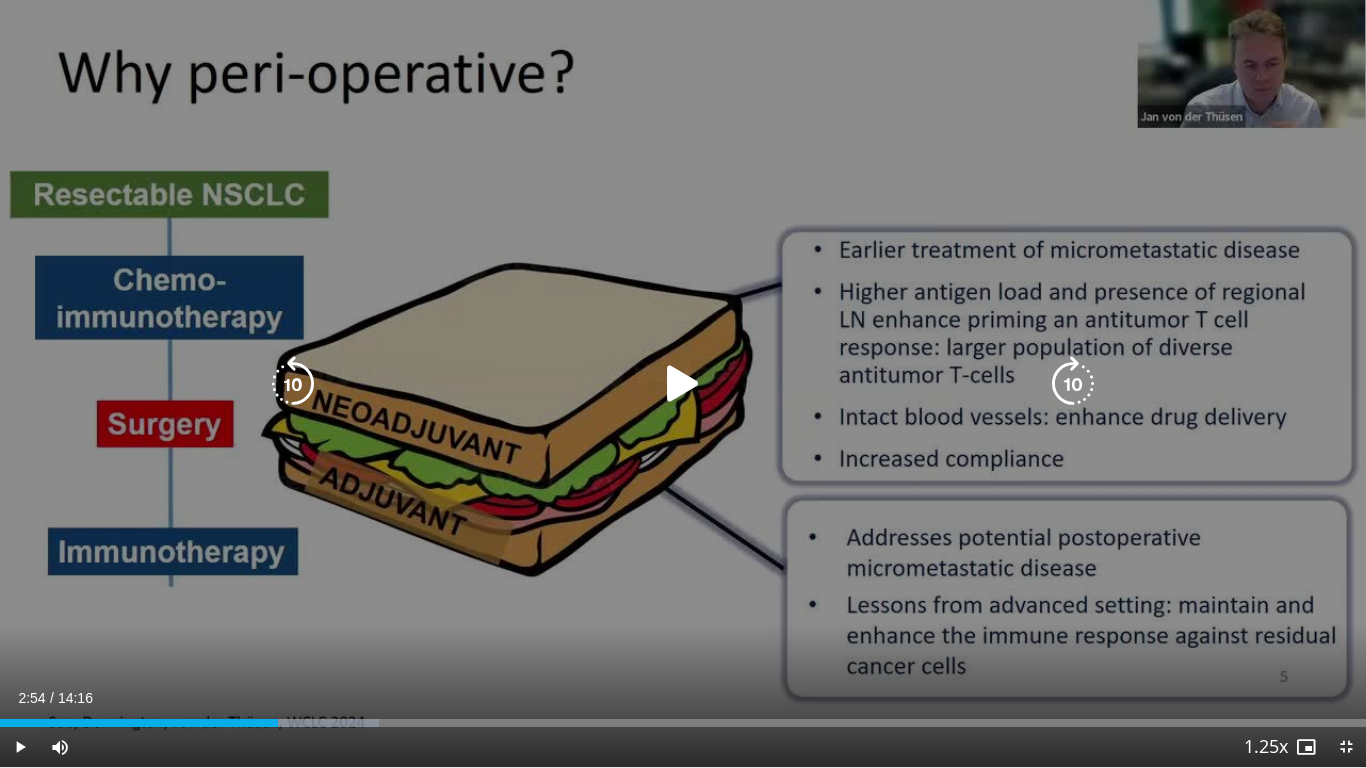click at bounding box center [683, 384] 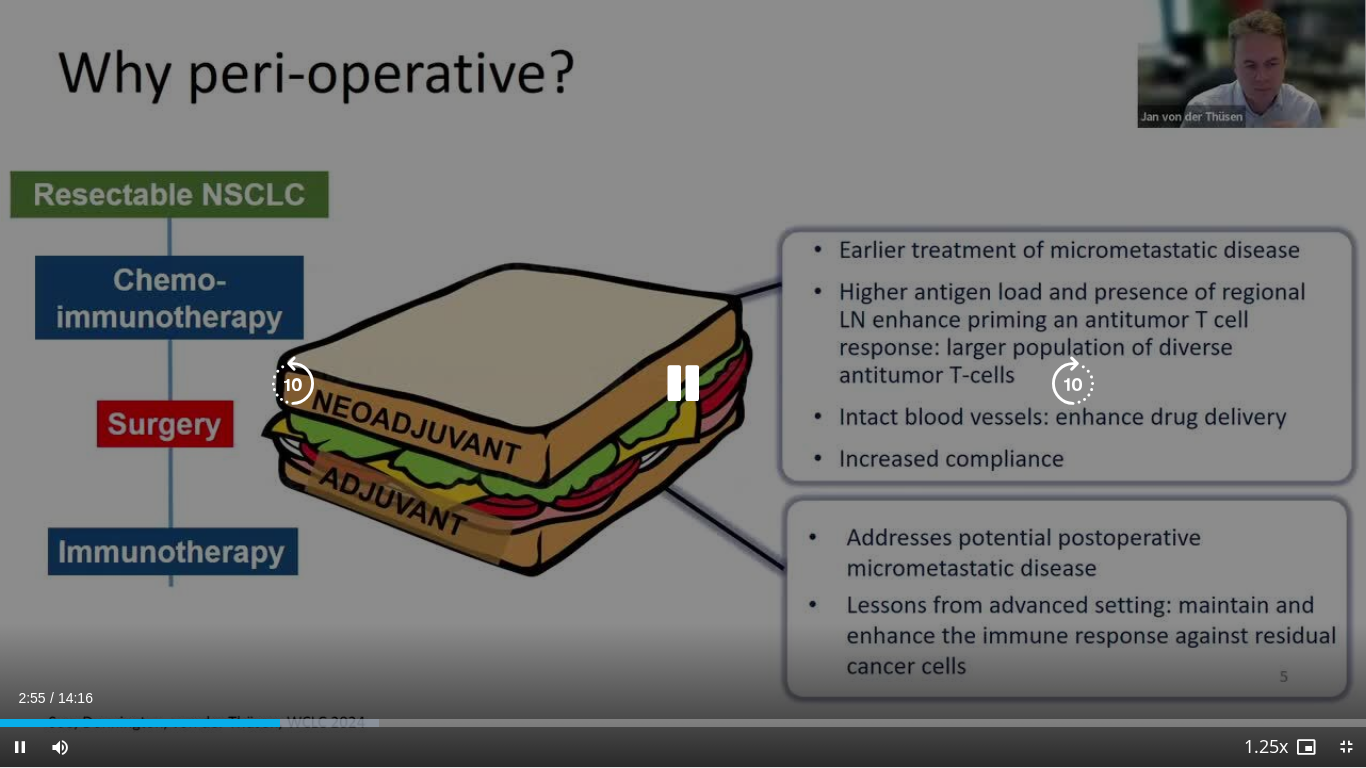 click at bounding box center (683, 384) 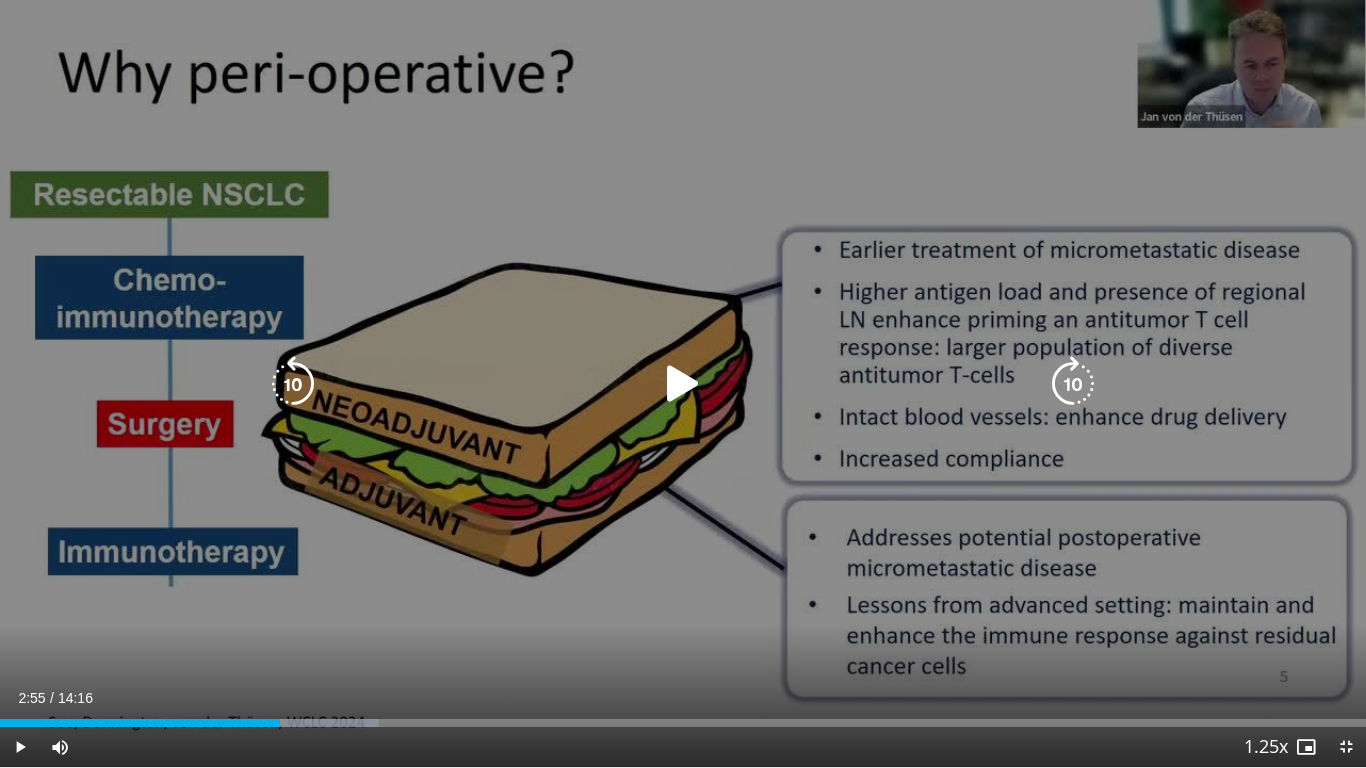 click at bounding box center (683, 384) 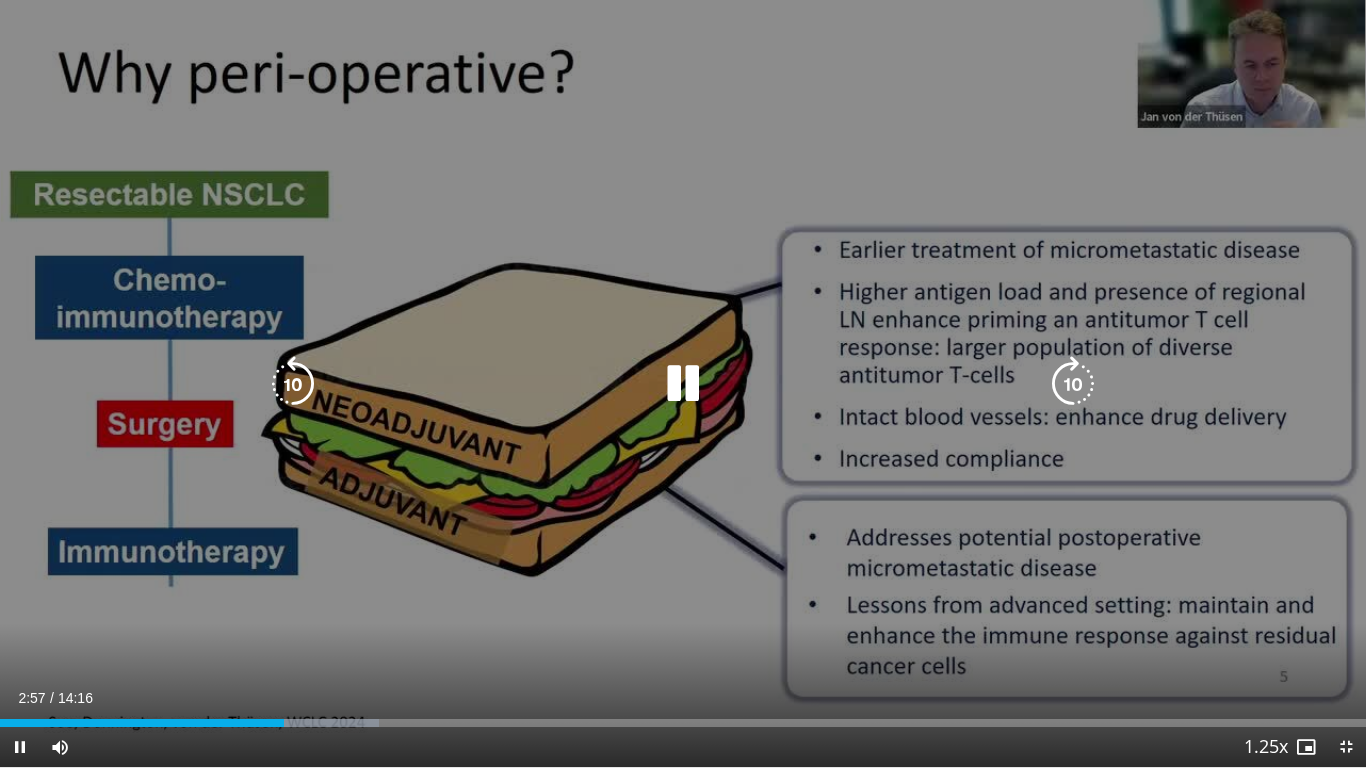 click on "10 seconds
Tap to unmute" at bounding box center [683, 383] 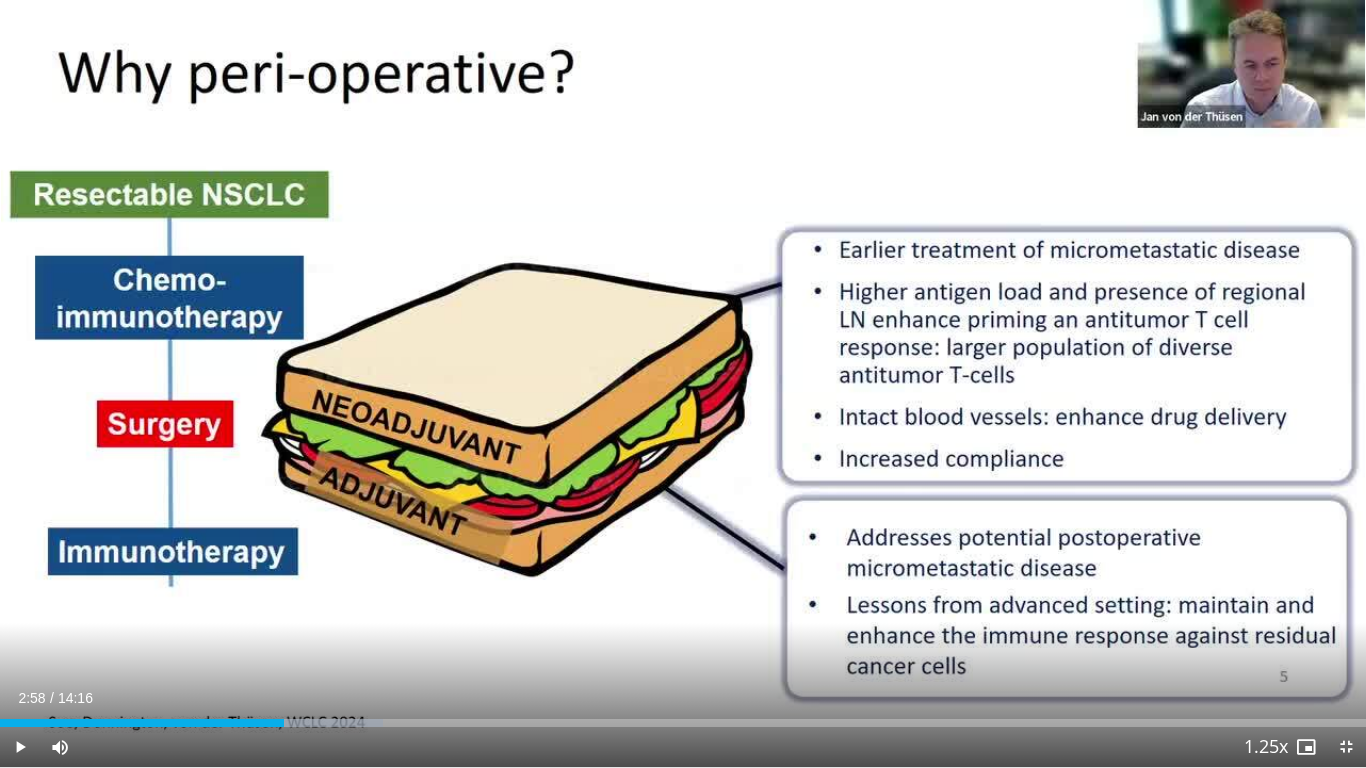 click on "10 seconds
Tap to unmute" at bounding box center [683, 383] 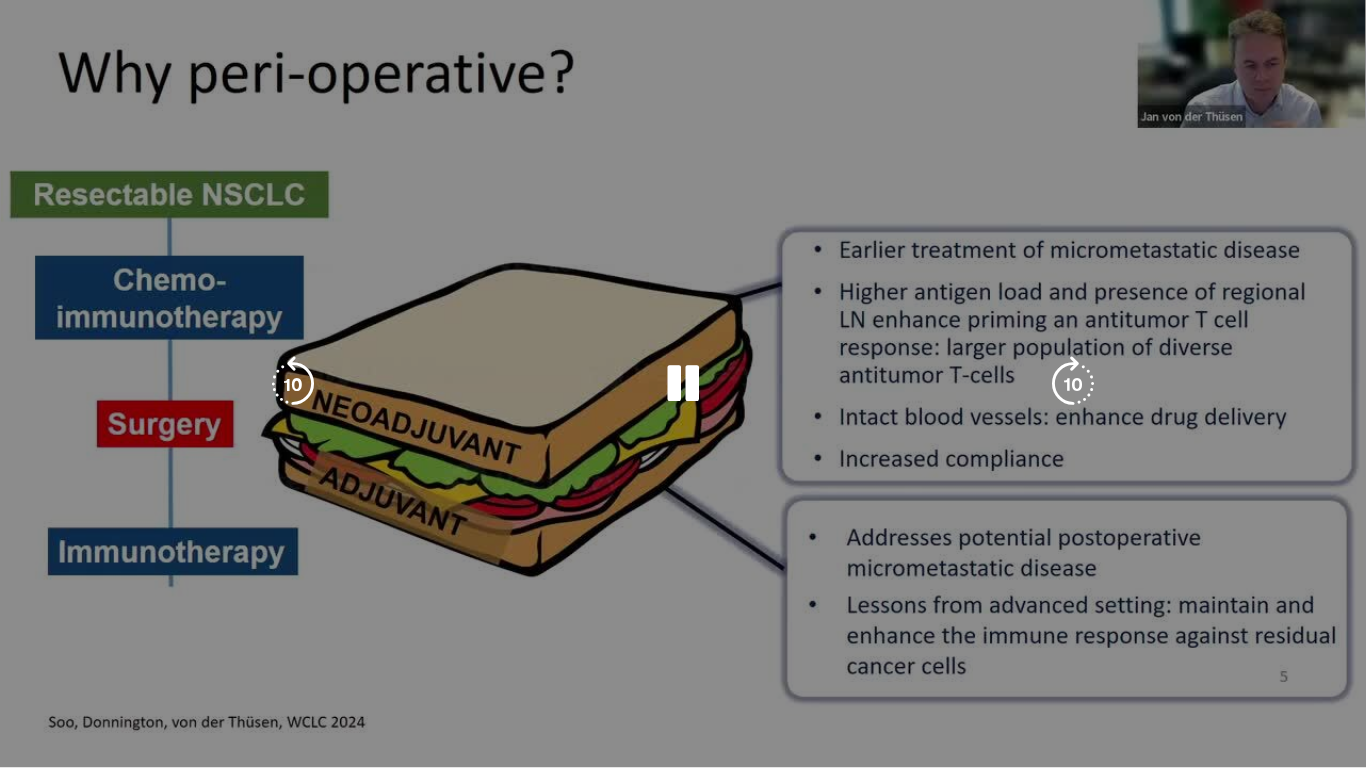 click on "10 seconds
Tap to unmute" at bounding box center [683, 383] 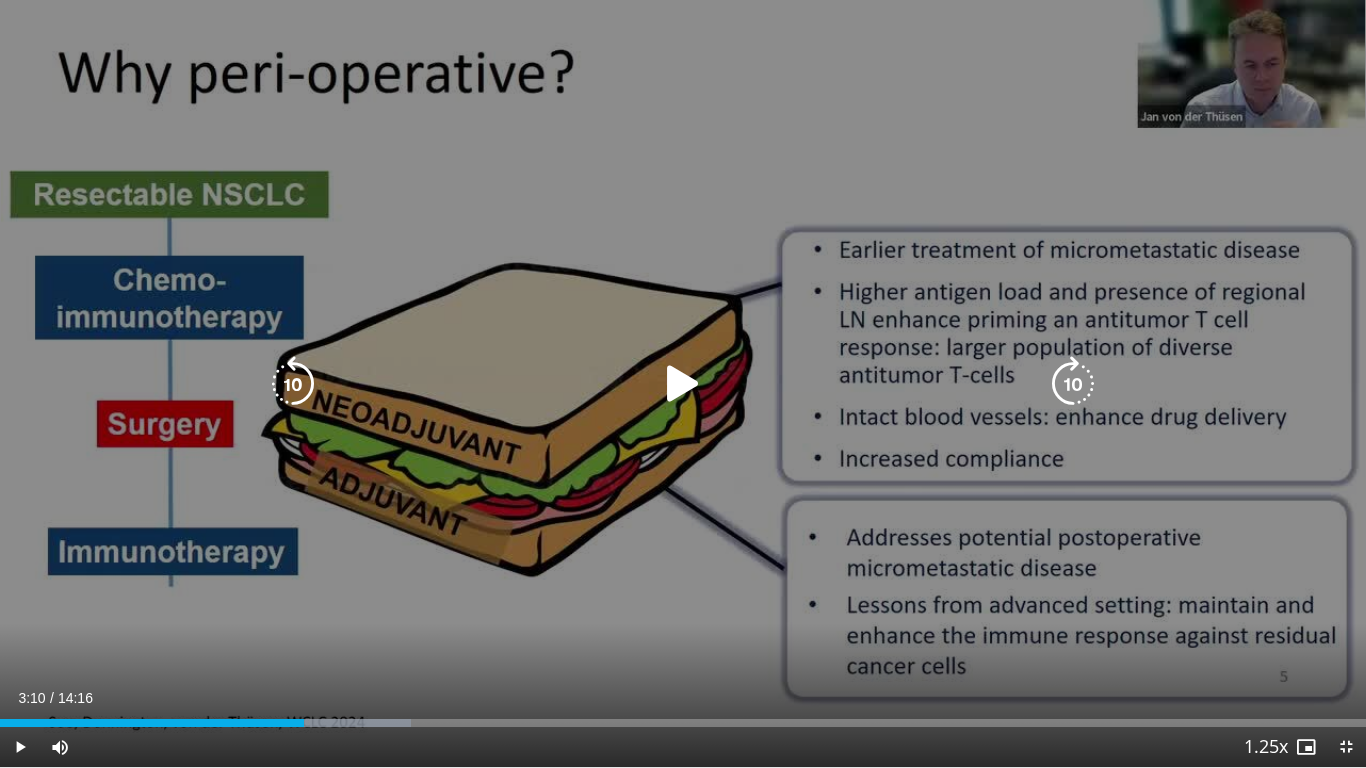 click at bounding box center [683, 384] 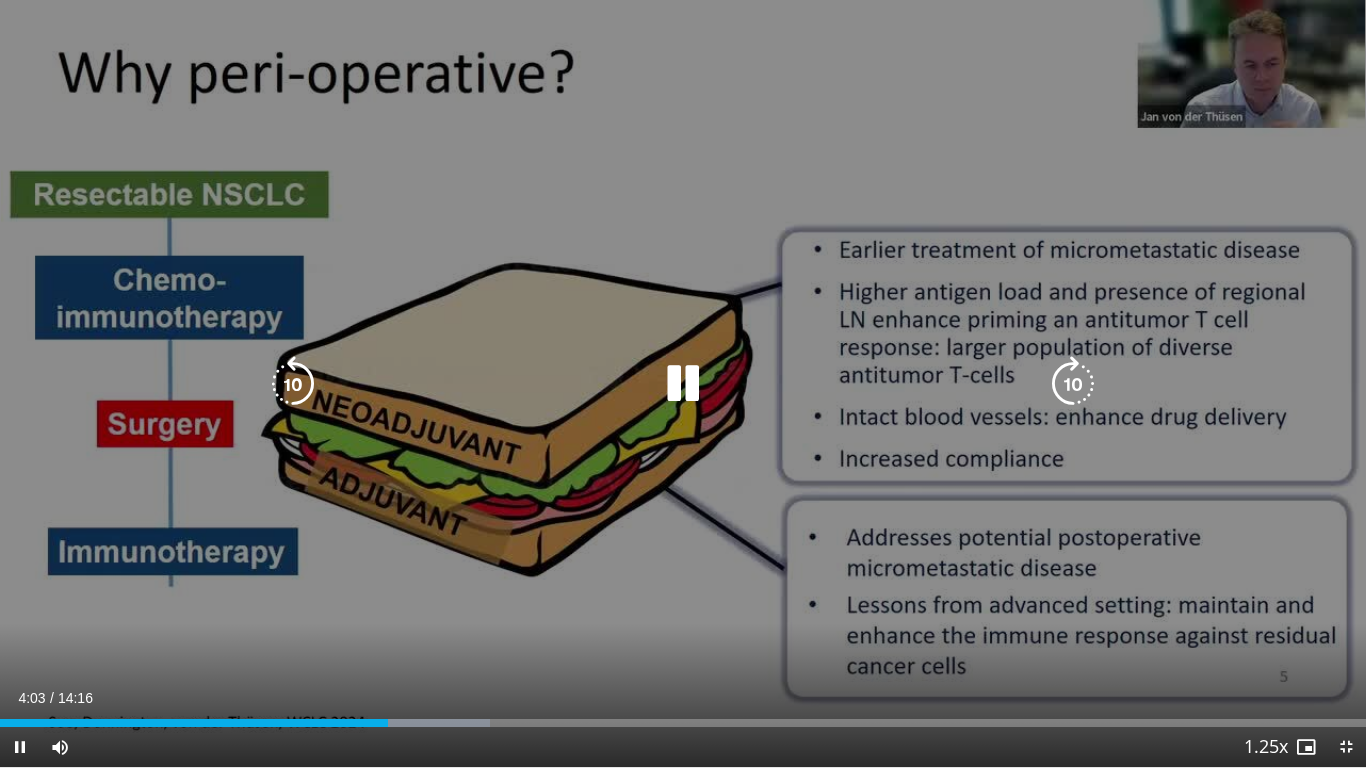 click on "10 seconds
Tap to unmute" at bounding box center [683, 383] 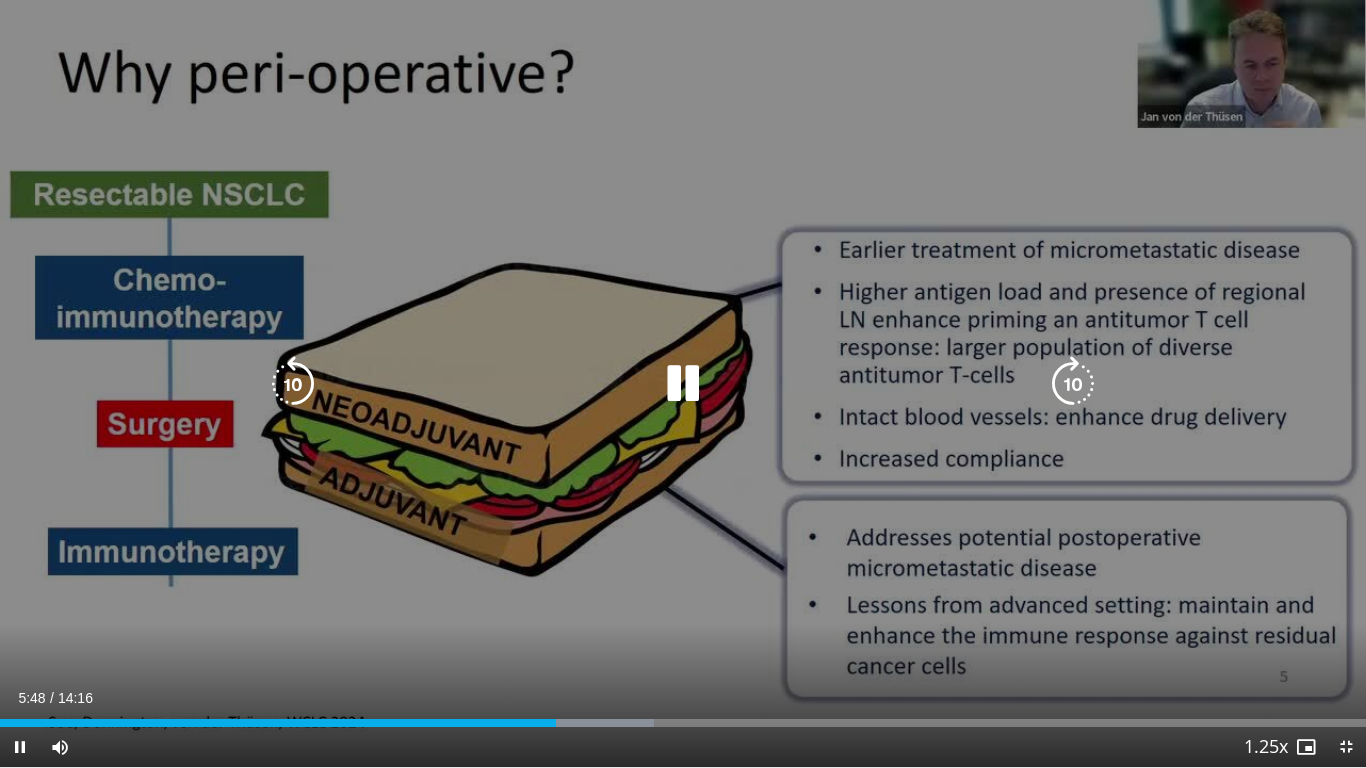 click on "10 seconds
Tap to unmute" at bounding box center [683, 383] 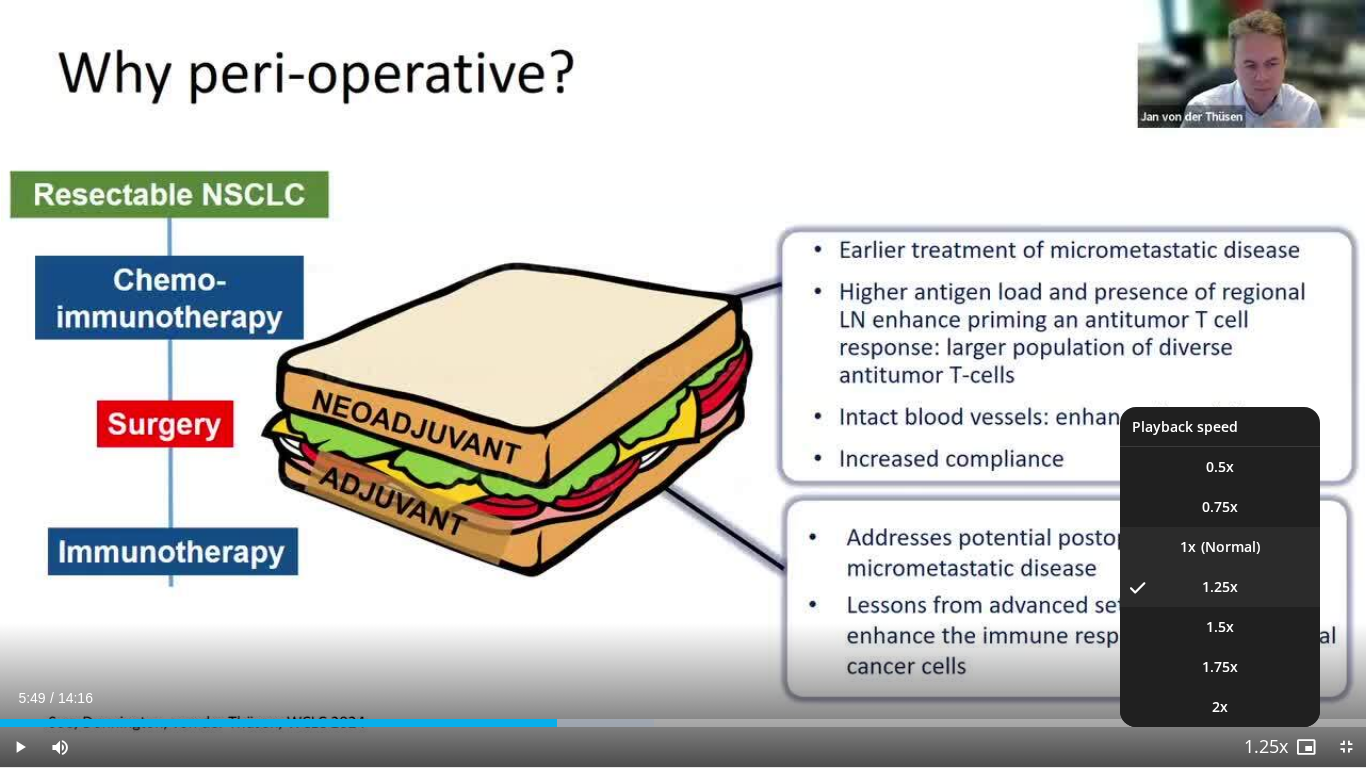 click on "1x" at bounding box center [1188, 547] 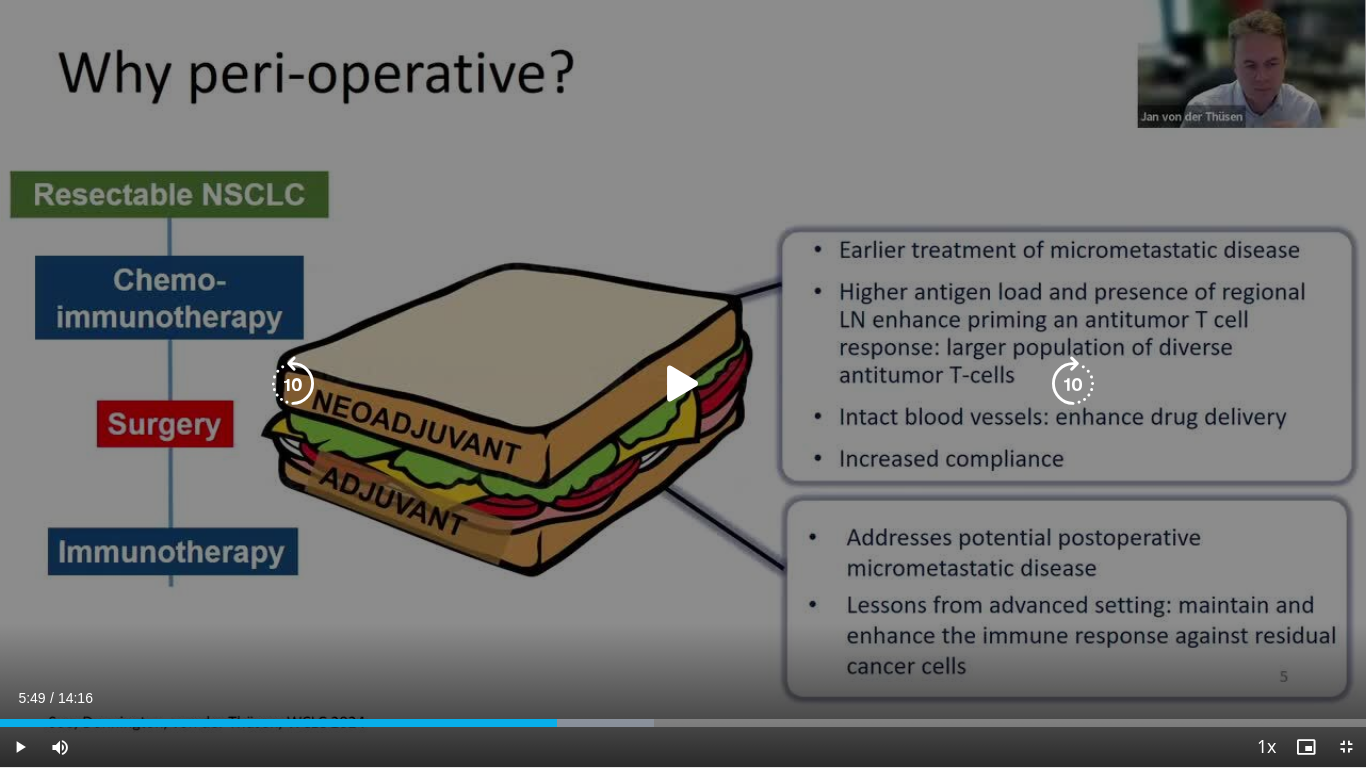 click at bounding box center (293, 384) 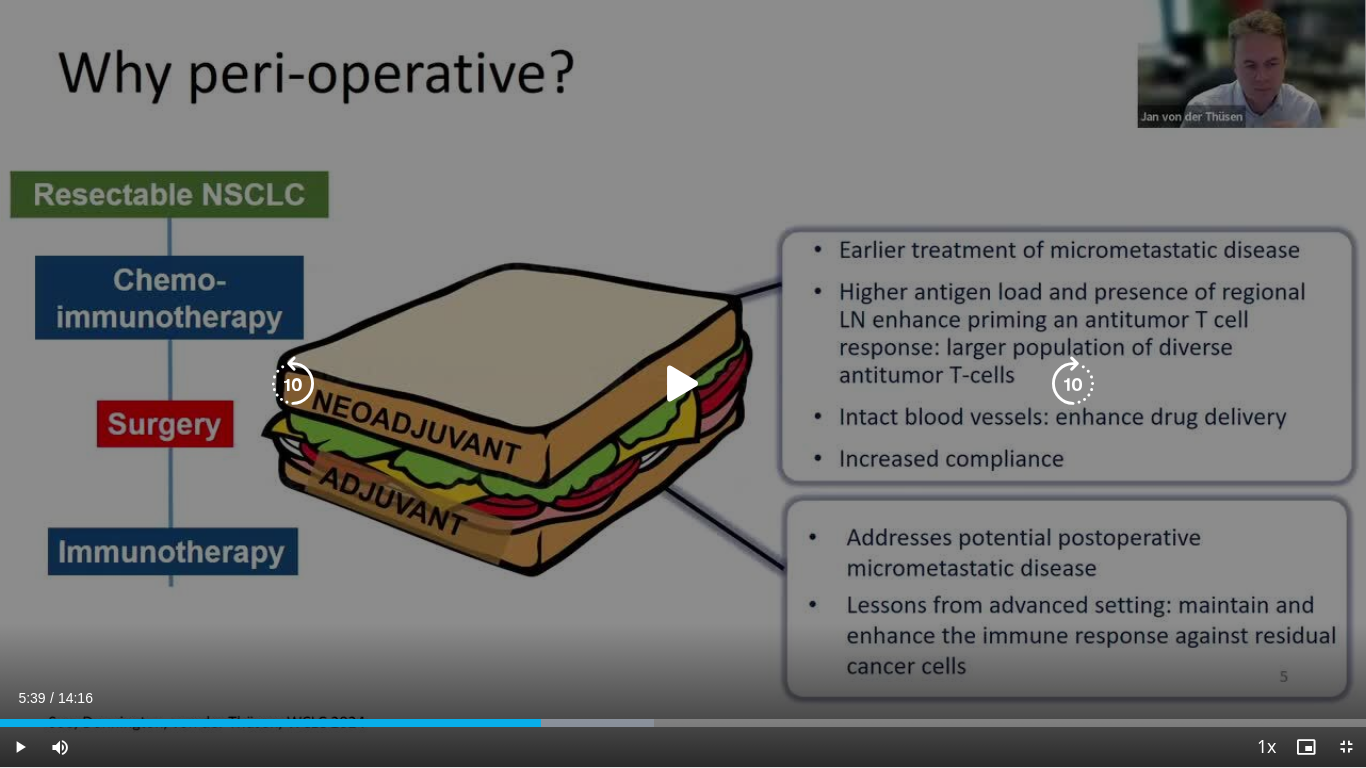 click at bounding box center [683, 384] 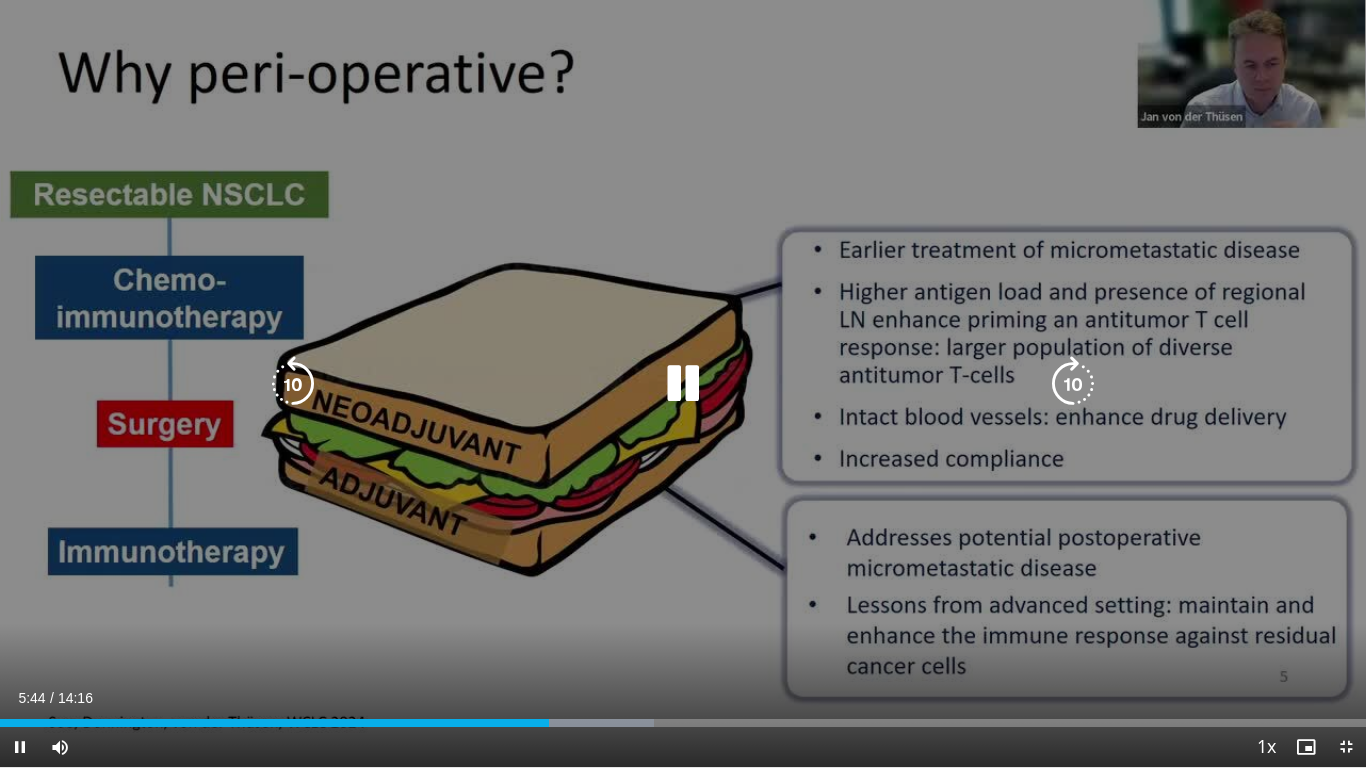click at bounding box center (683, 384) 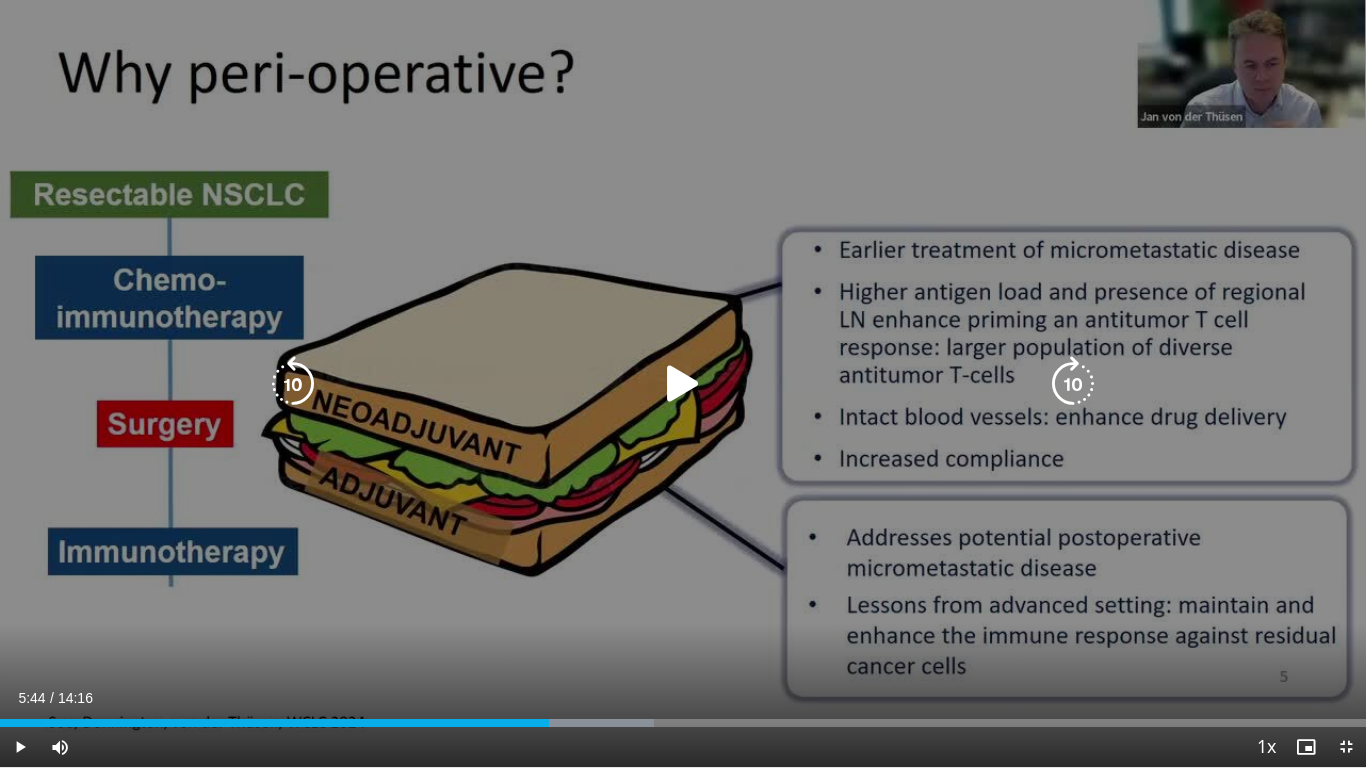 click at bounding box center [683, 384] 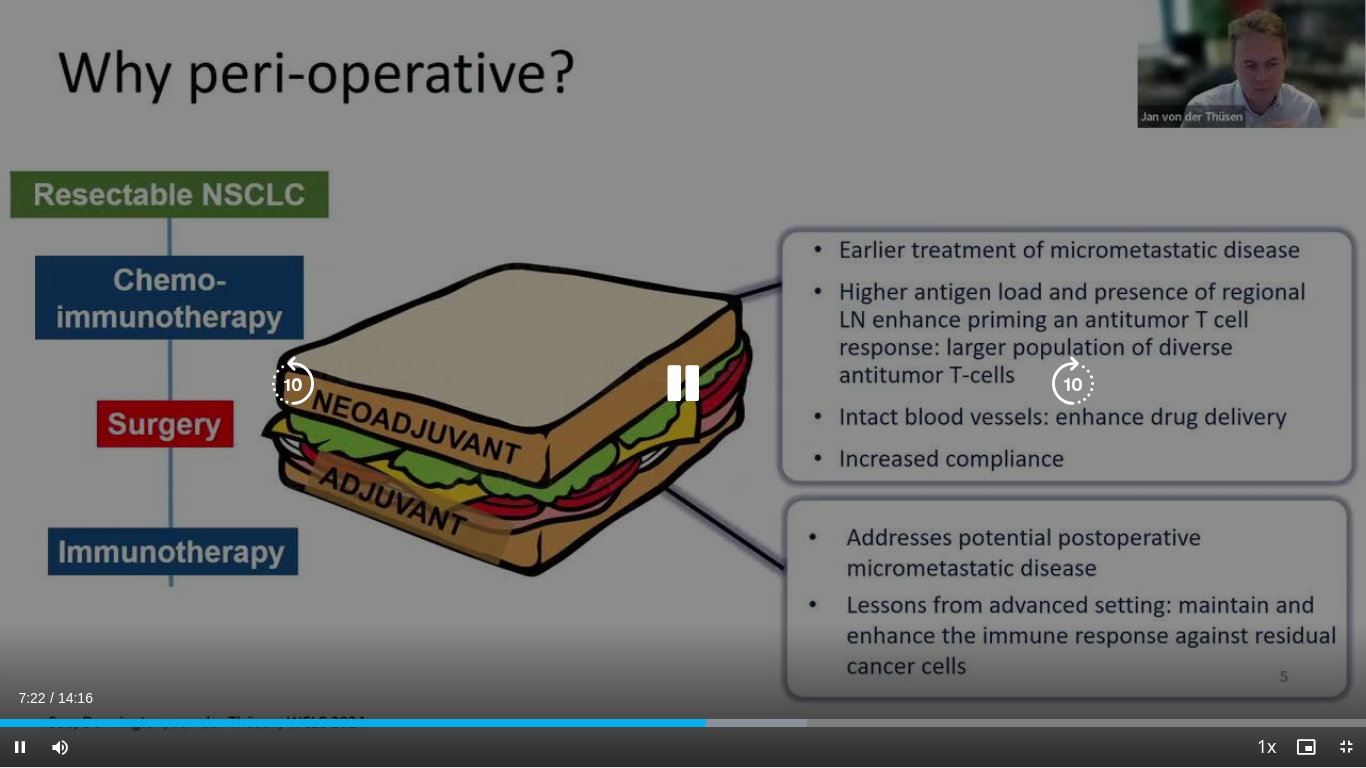 click on "10 seconds
Tap to unmute" at bounding box center [683, 383] 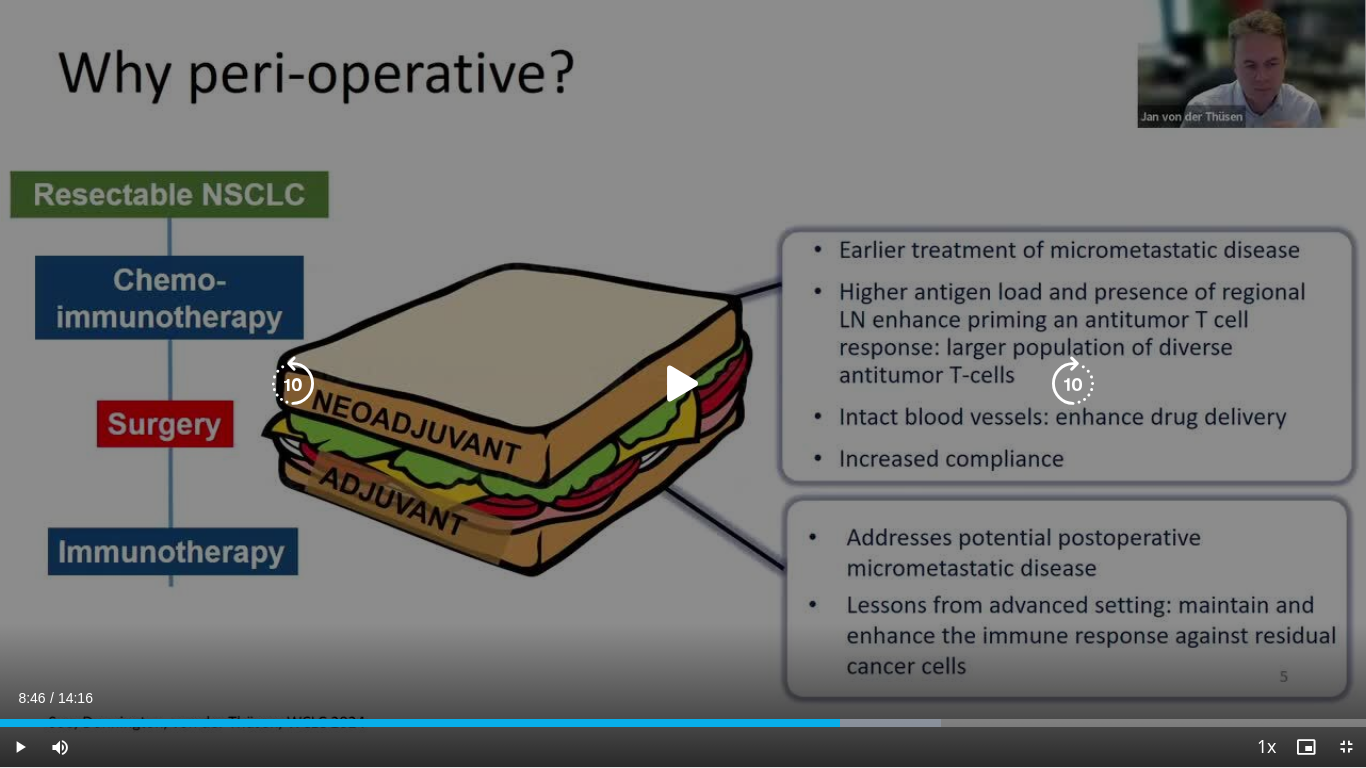 click at bounding box center (683, 384) 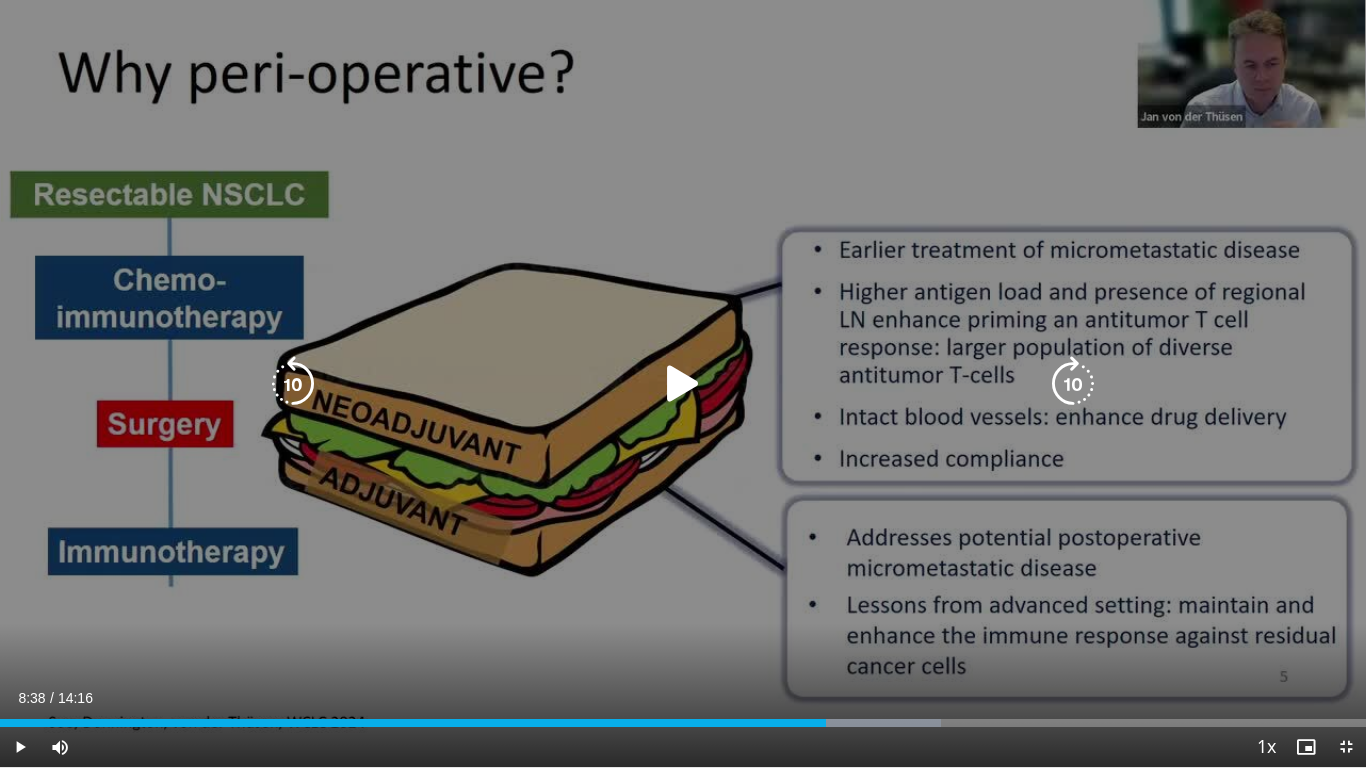 click at bounding box center [683, 384] 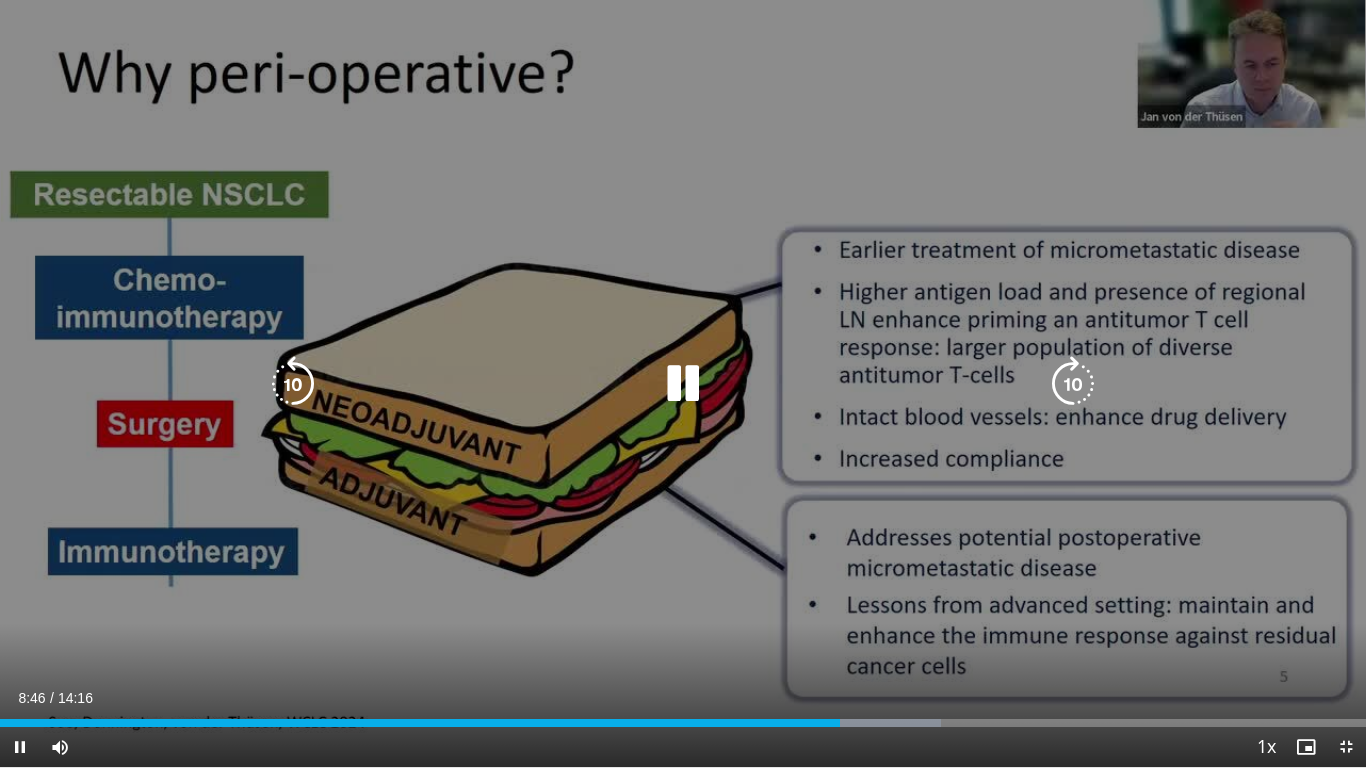 click on "20 seconds
Tap to unmute" at bounding box center [683, 383] 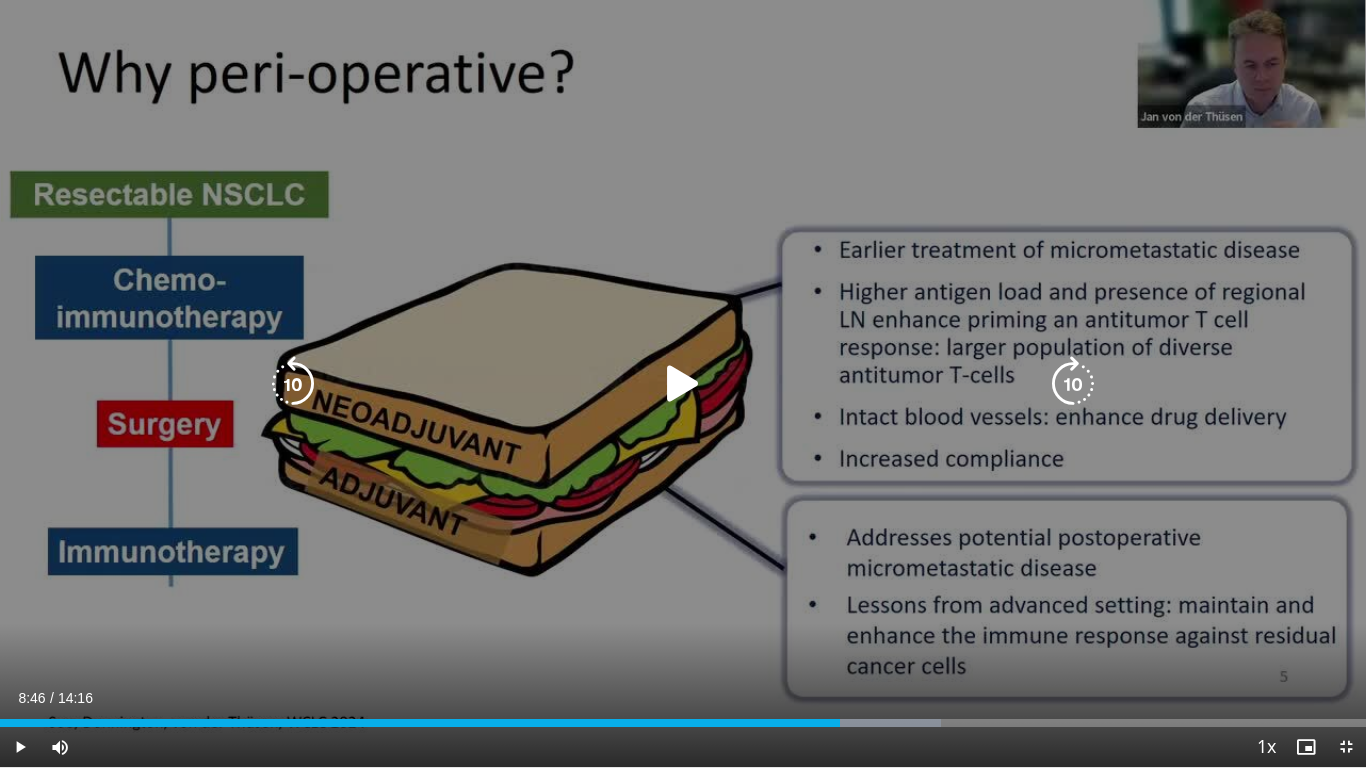 click on "20 seconds
Tap to unmute" at bounding box center [683, 383] 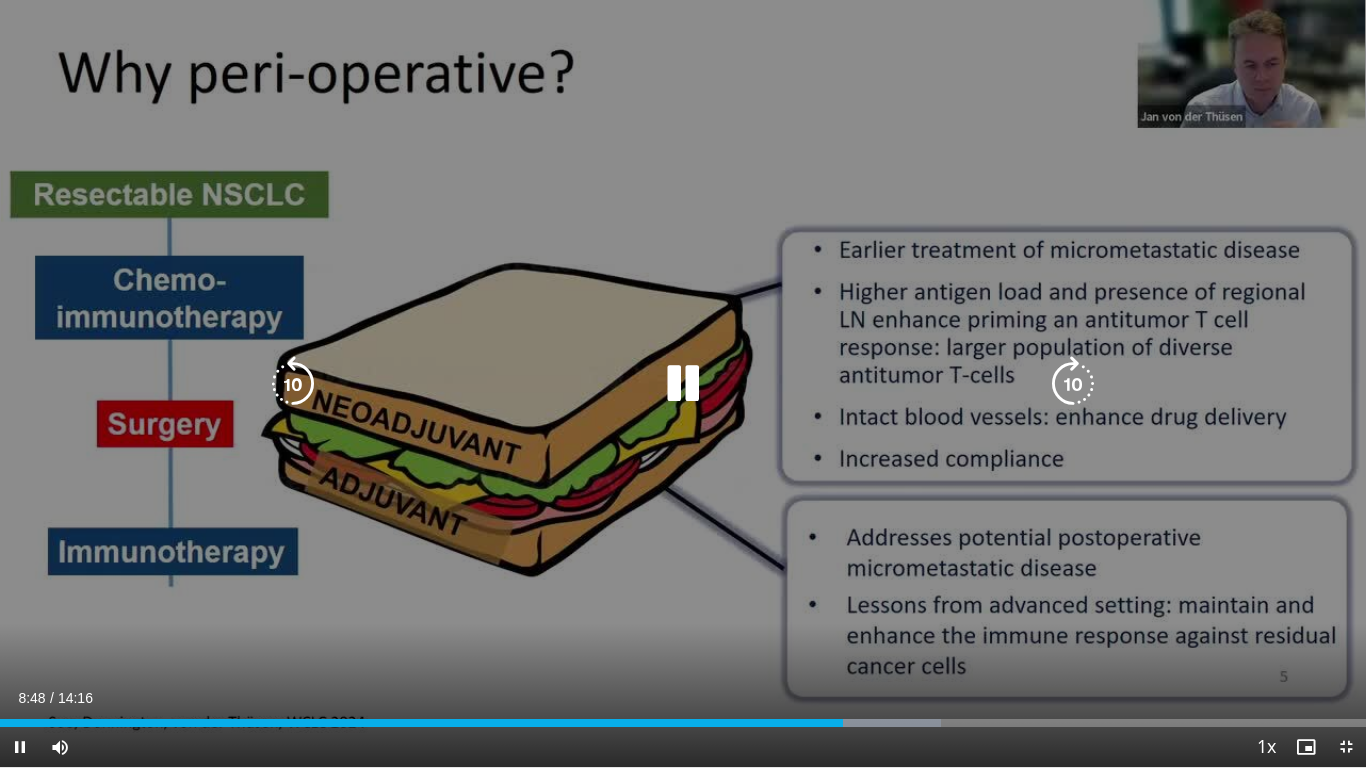 click at bounding box center [293, 384] 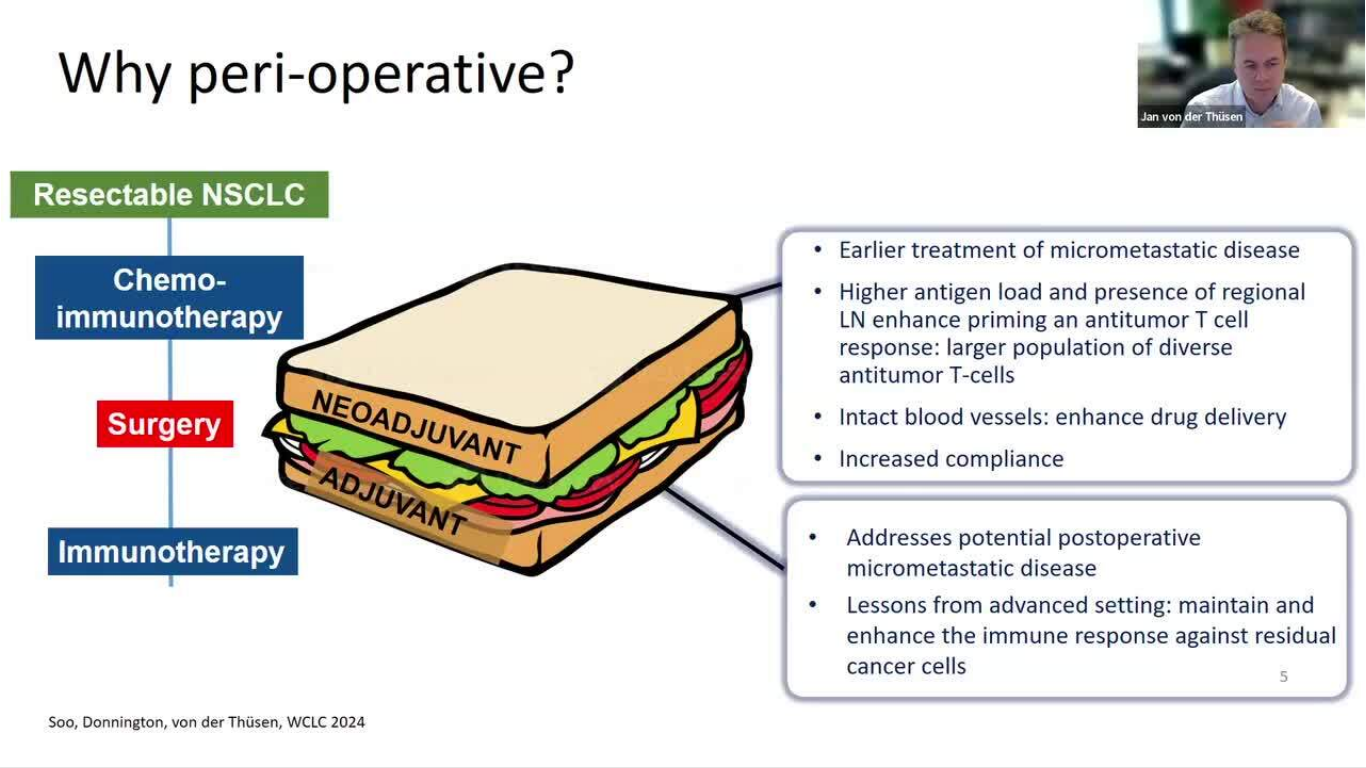 click on "10 seconds
Tap to unmute" at bounding box center (683, 383) 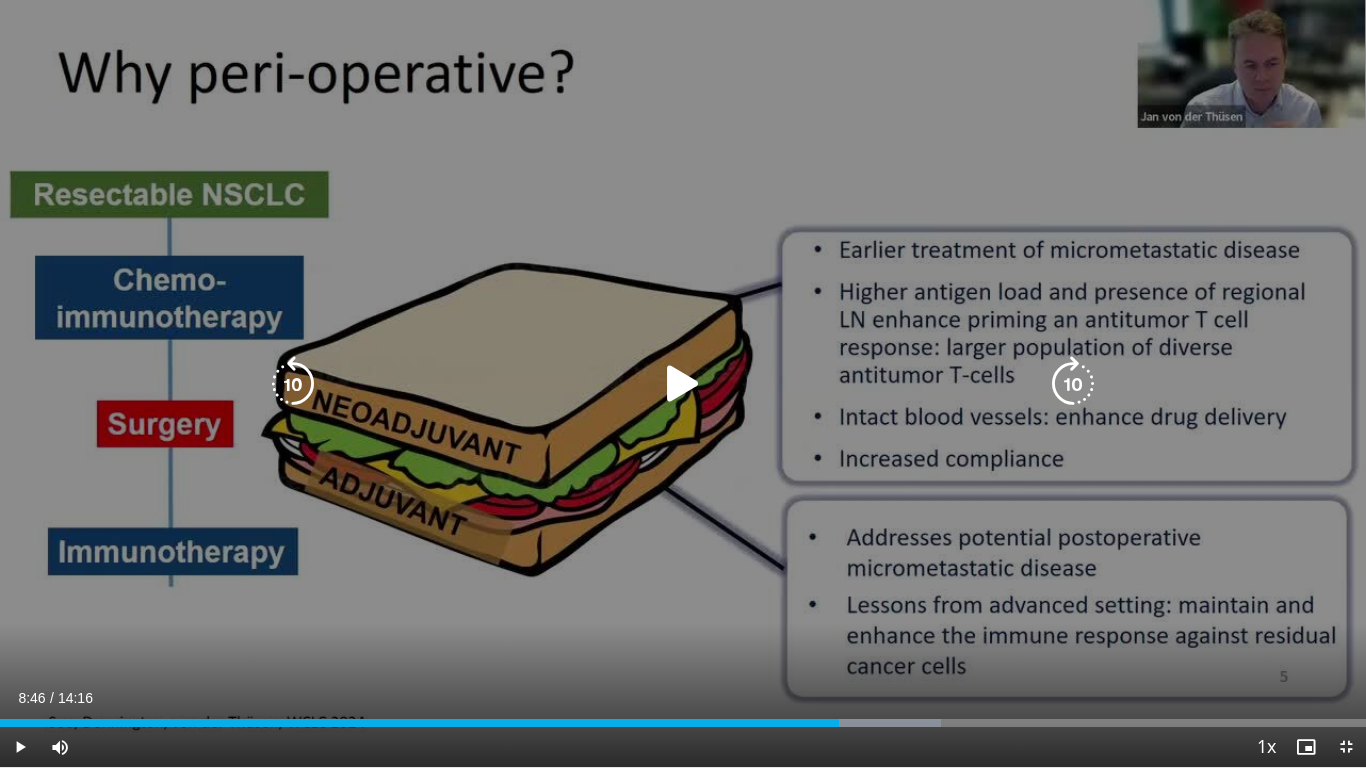 click at bounding box center (683, 384) 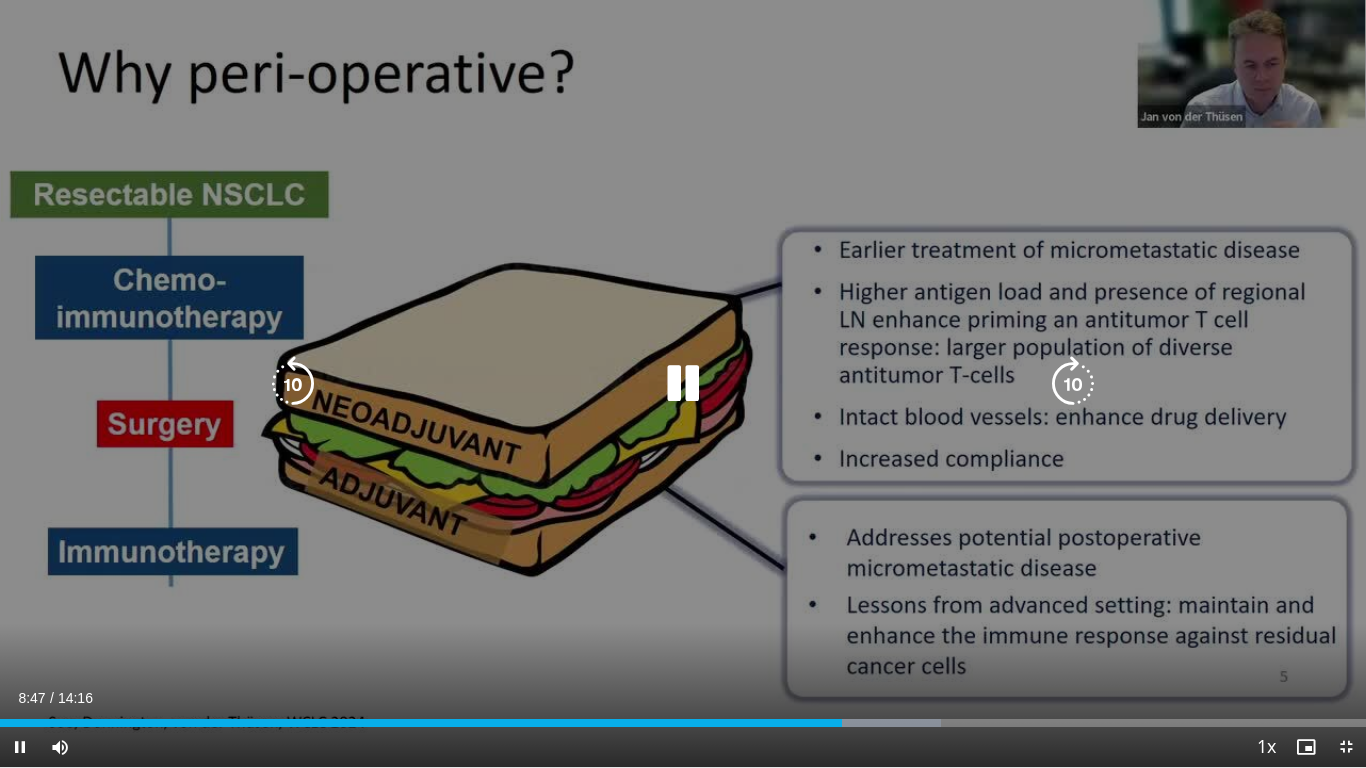 click at bounding box center (293, 384) 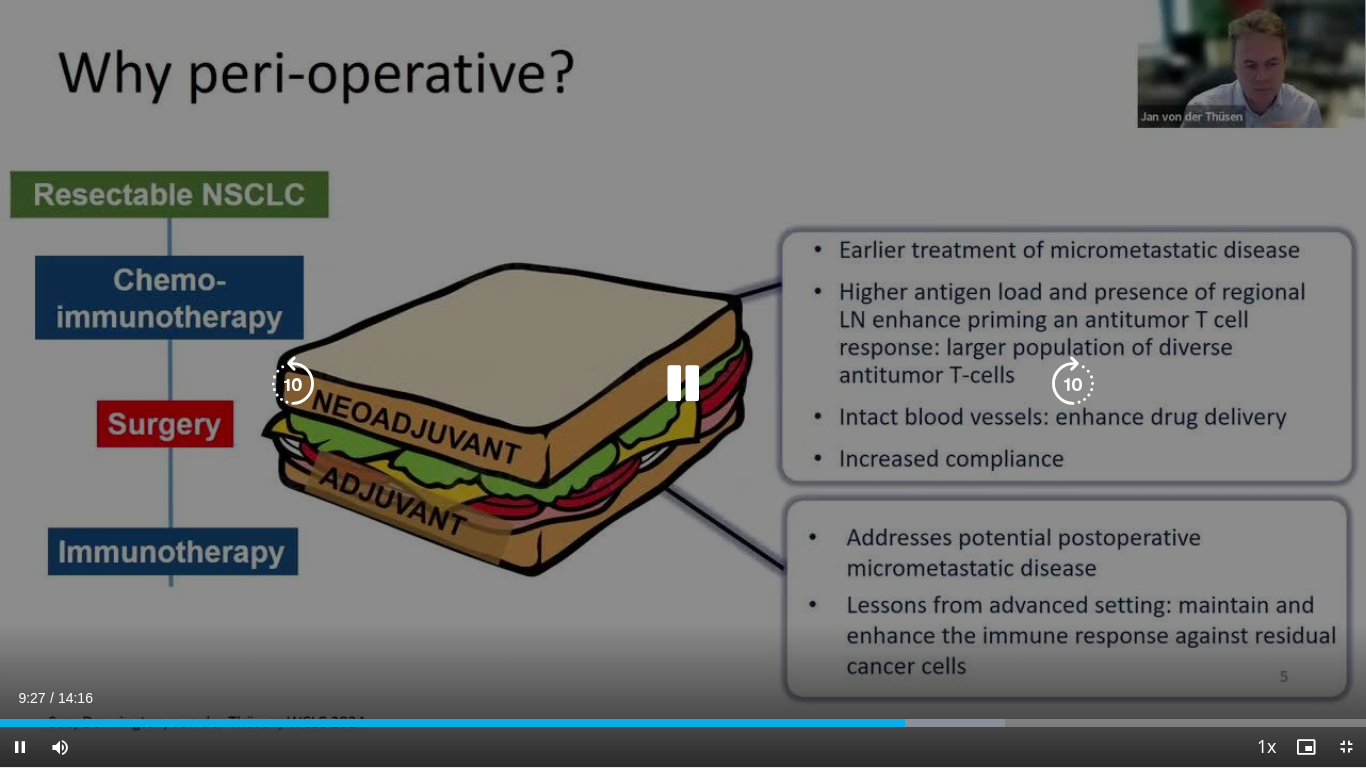 click on "10 seconds
Tap to unmute" at bounding box center (683, 383) 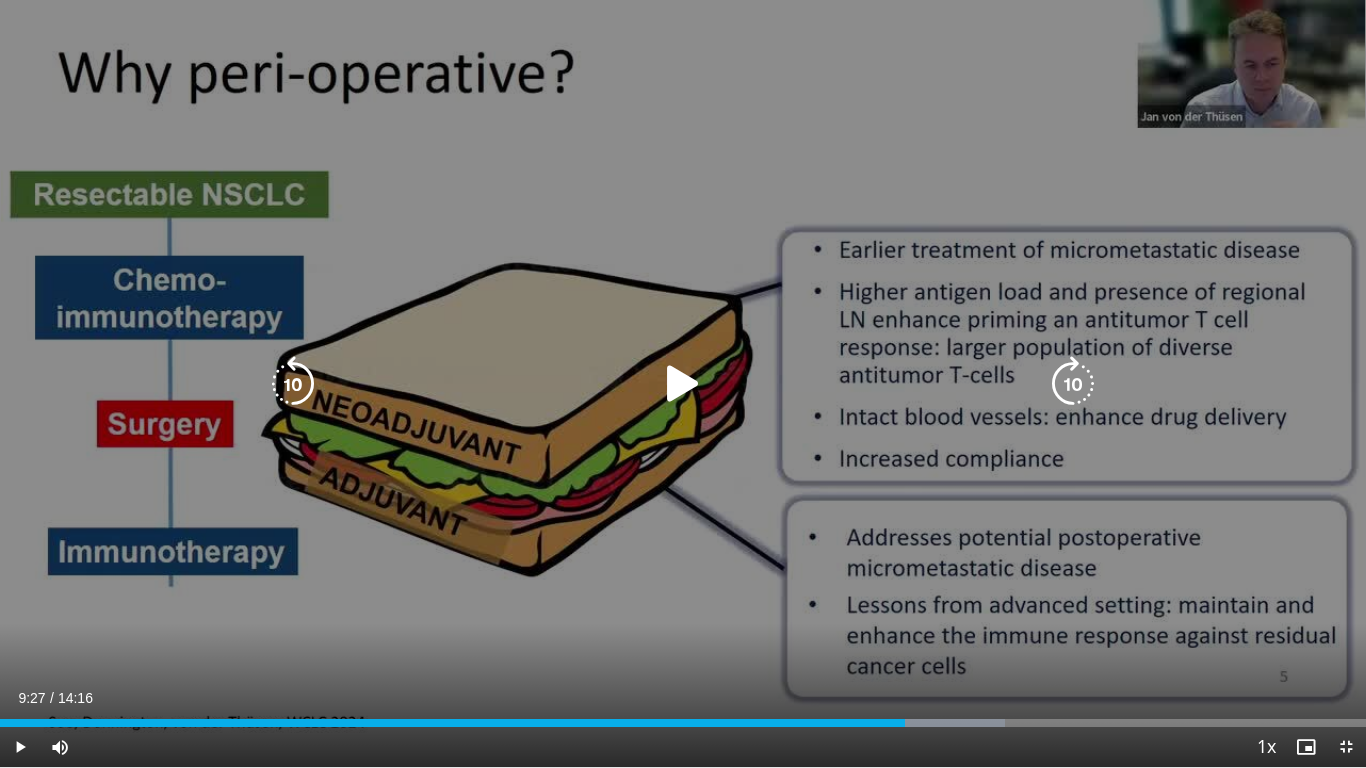 click on "10 seconds
Tap to unmute" at bounding box center (683, 383) 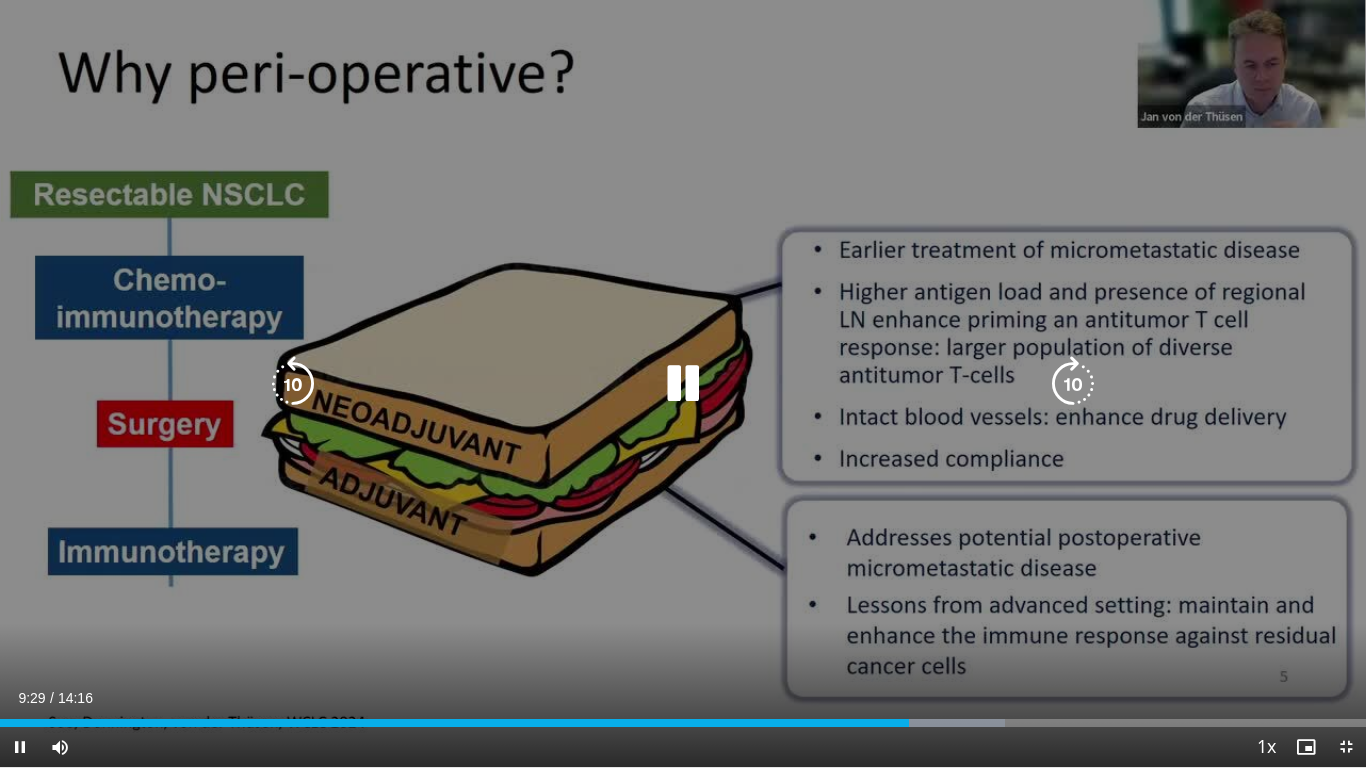 click at bounding box center [293, 384] 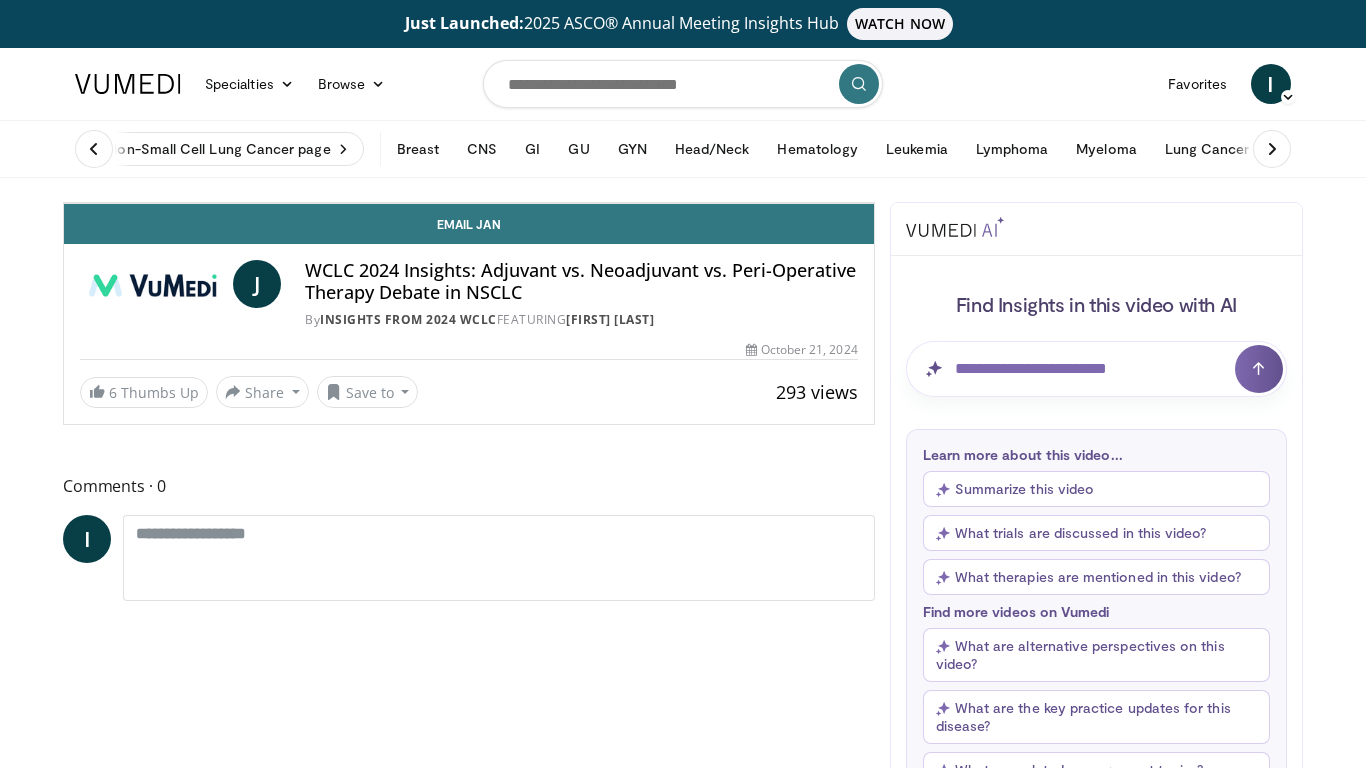 scroll, scrollTop: 120, scrollLeft: 0, axis: vertical 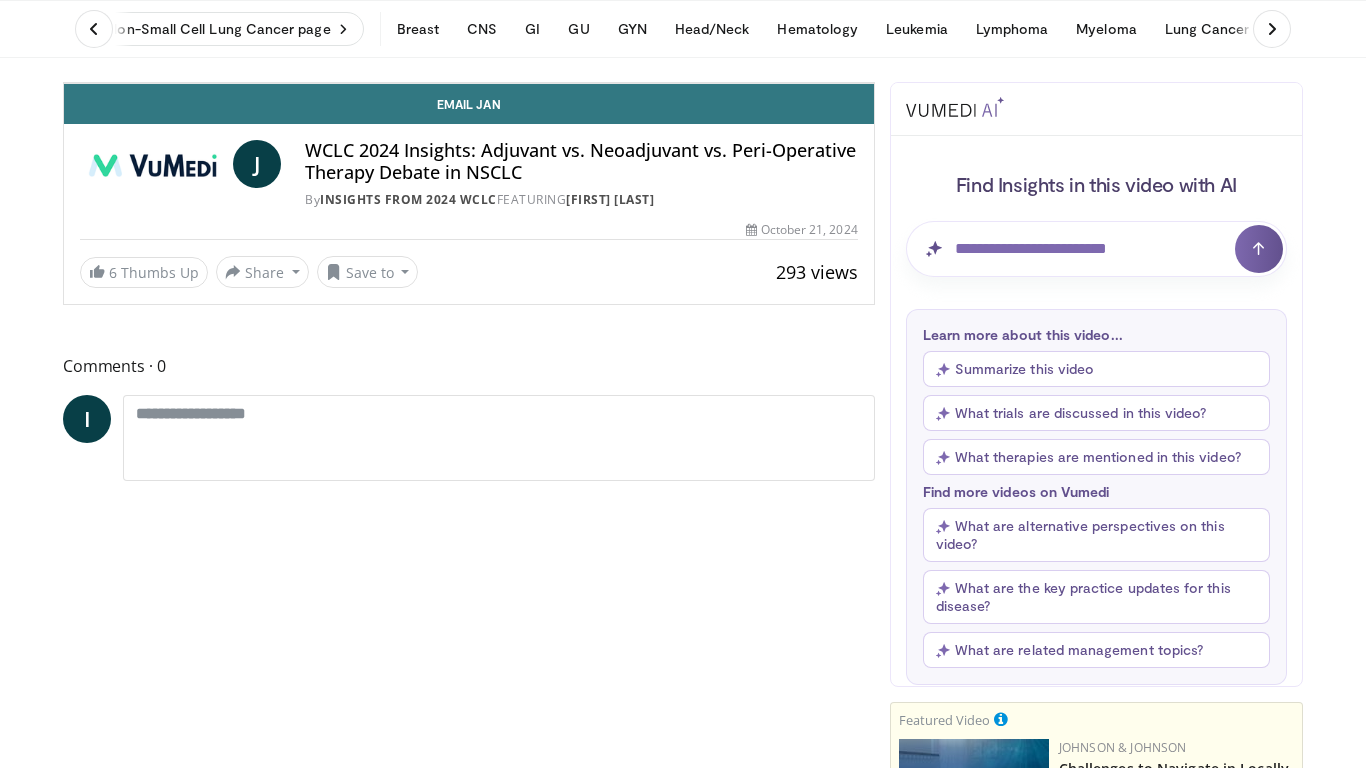 click on "10 seconds
Tap to unmute" at bounding box center (469, 83) 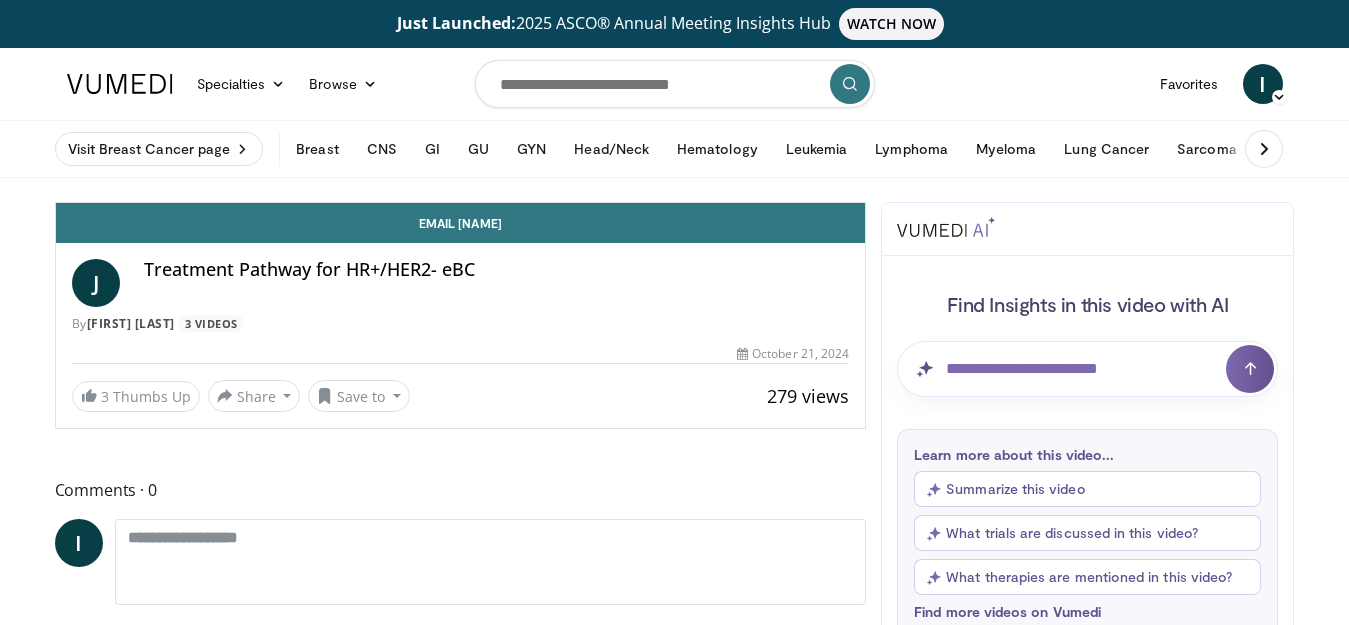 scroll, scrollTop: 0, scrollLeft: 0, axis: both 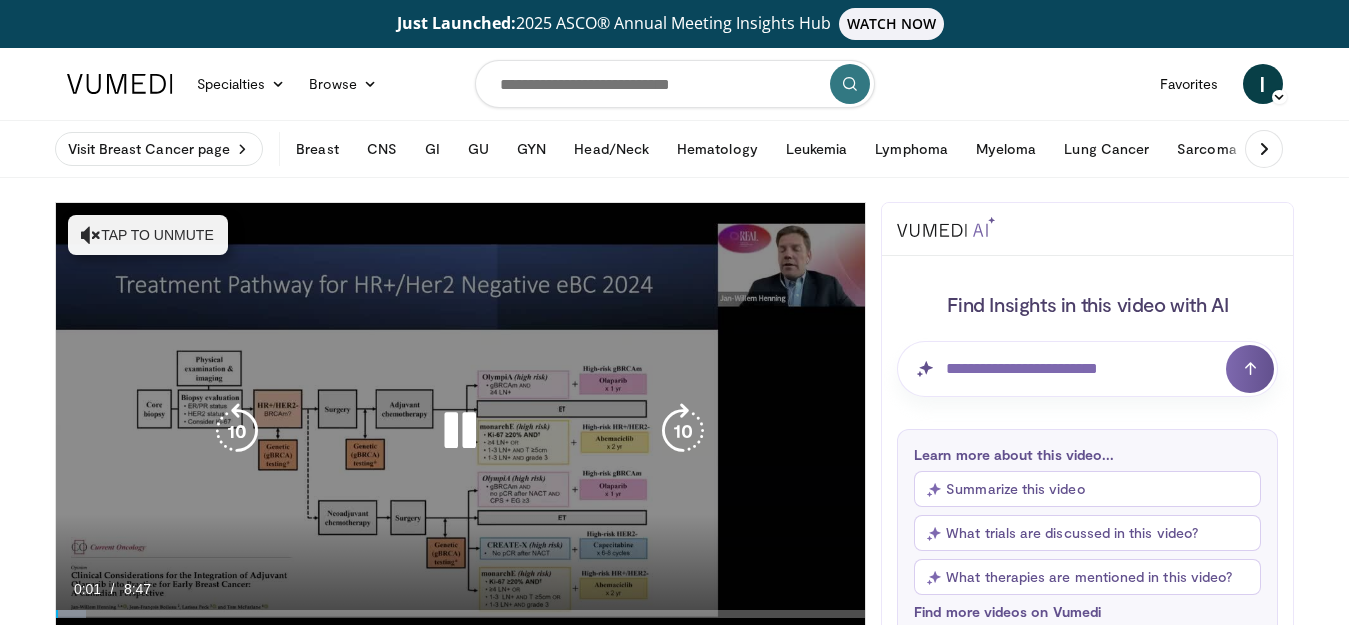 click on "Tap to unmute" at bounding box center [148, 235] 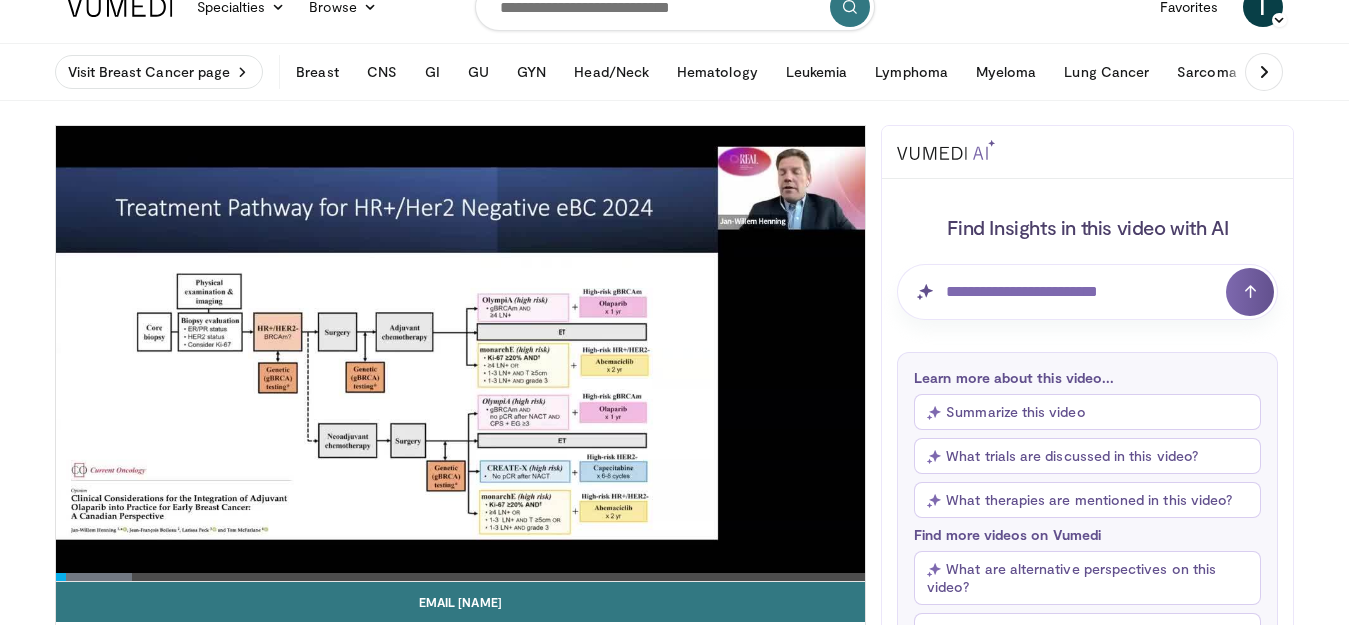 scroll, scrollTop: 80, scrollLeft: 0, axis: vertical 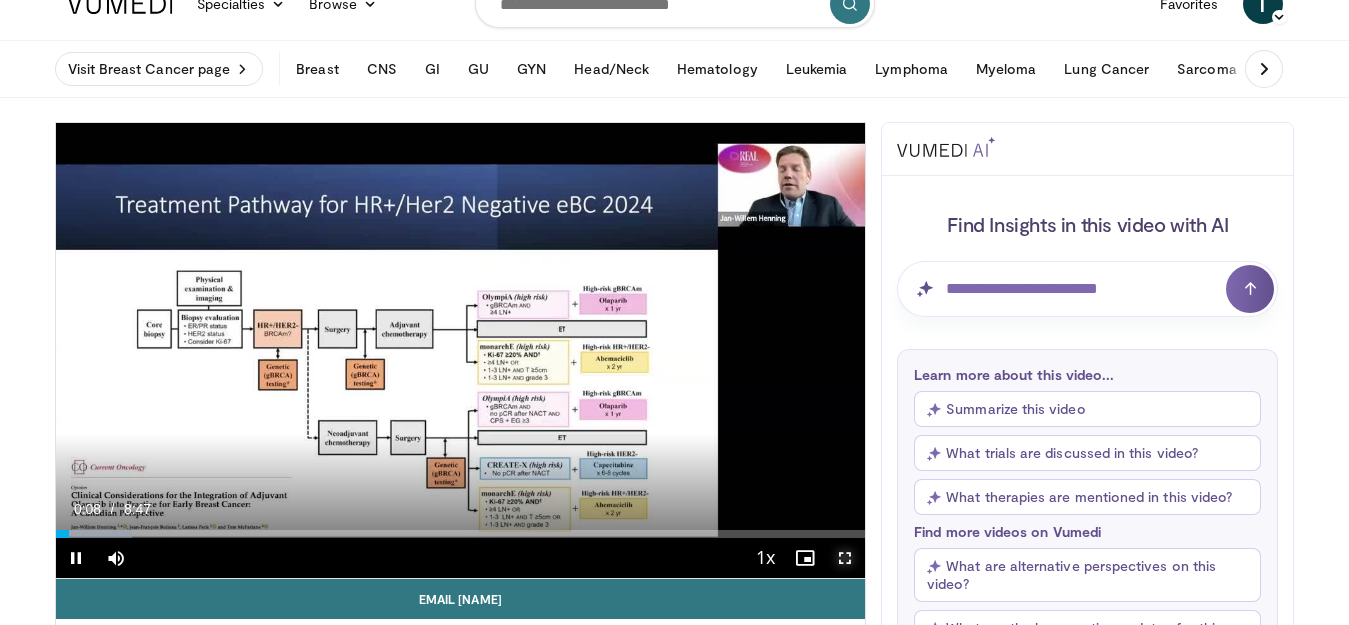 click at bounding box center [845, 558] 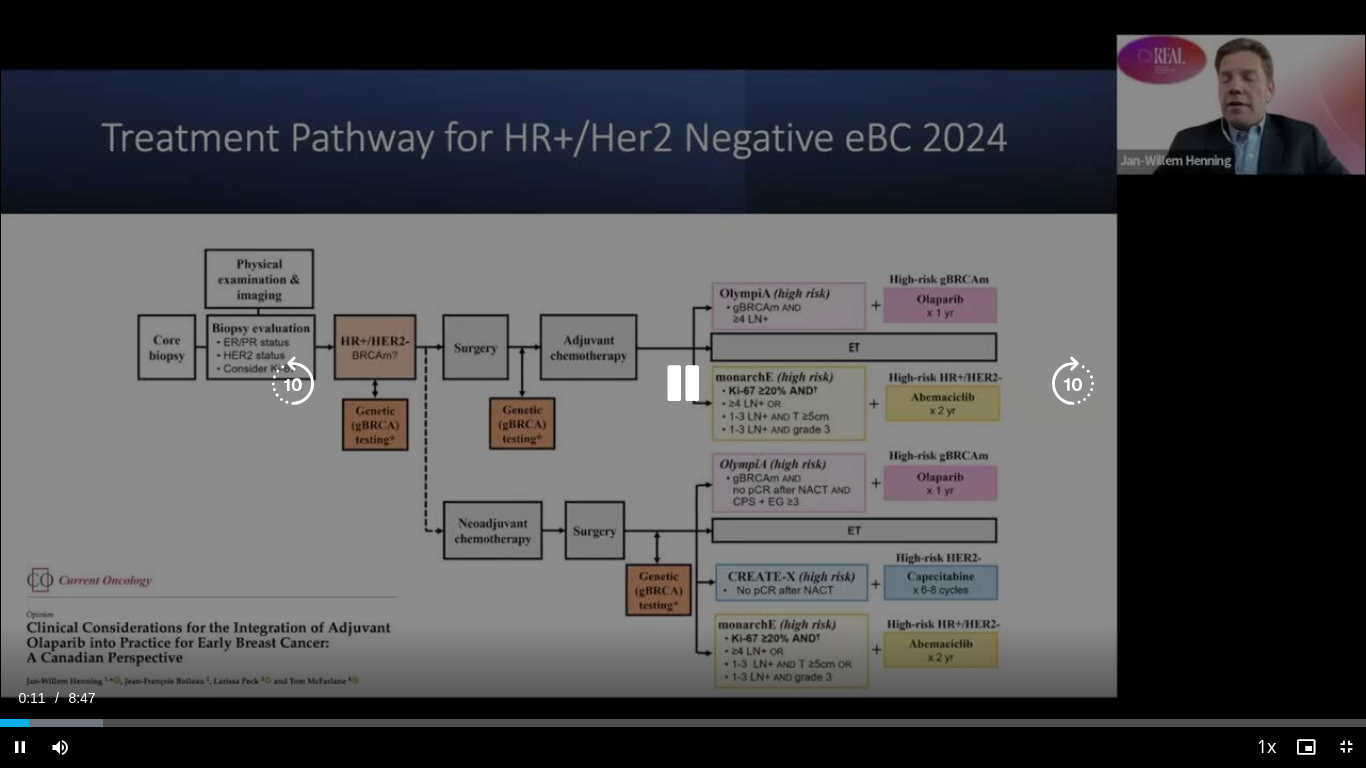 click at bounding box center (683, 384) 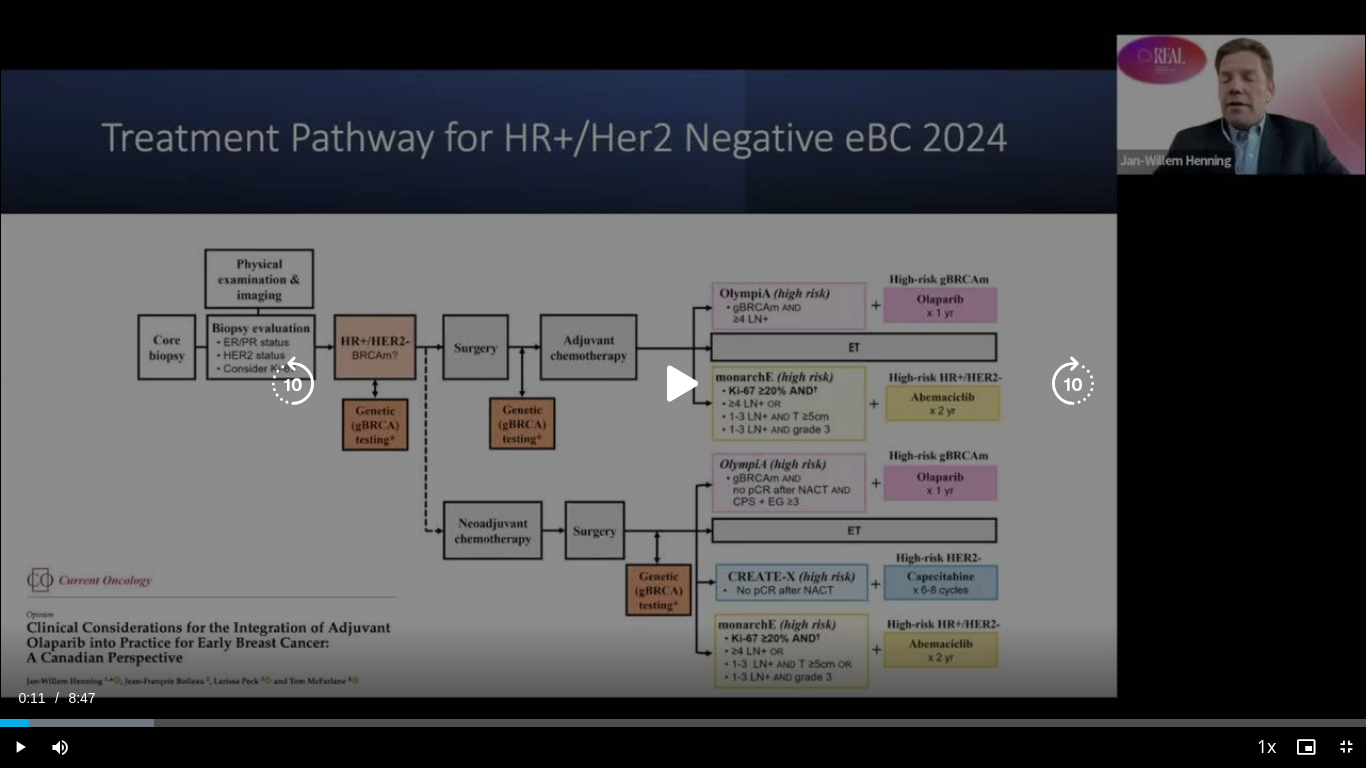 click at bounding box center [683, 384] 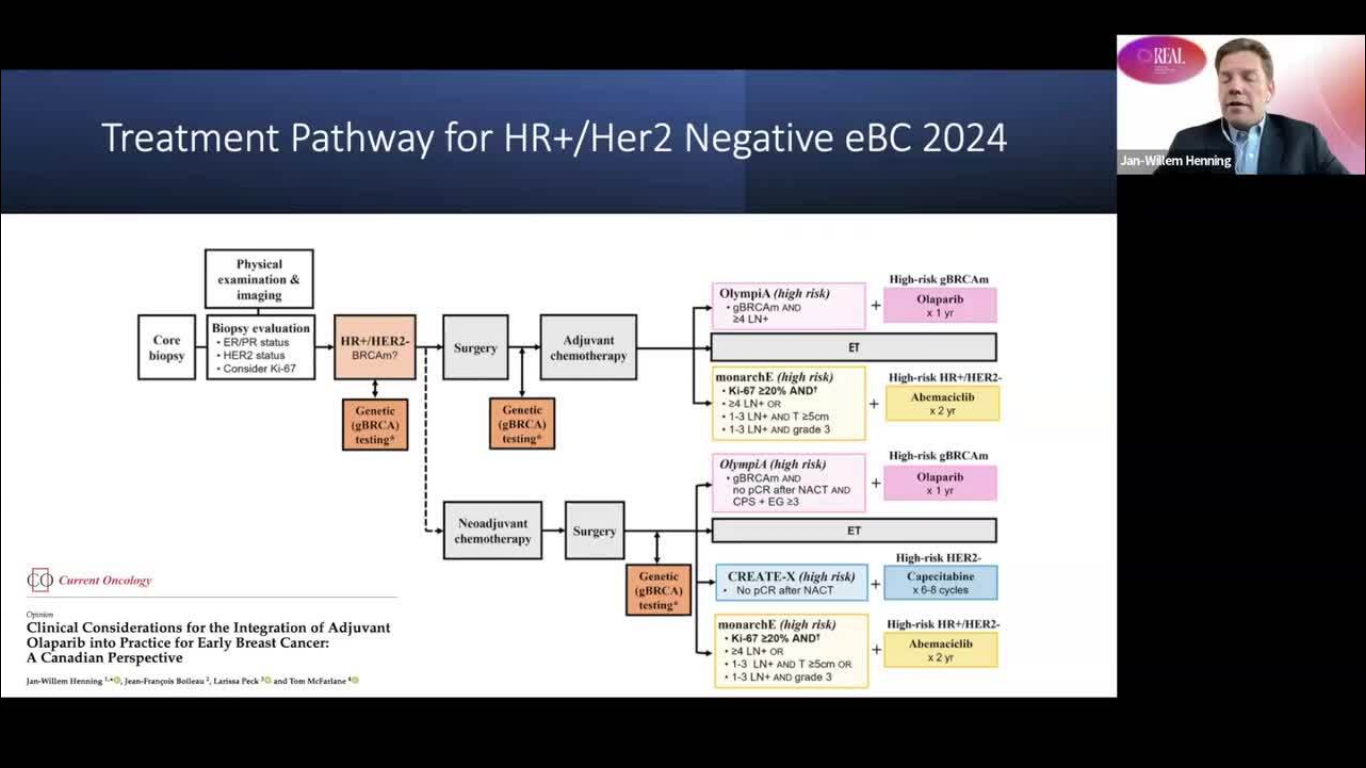 type 